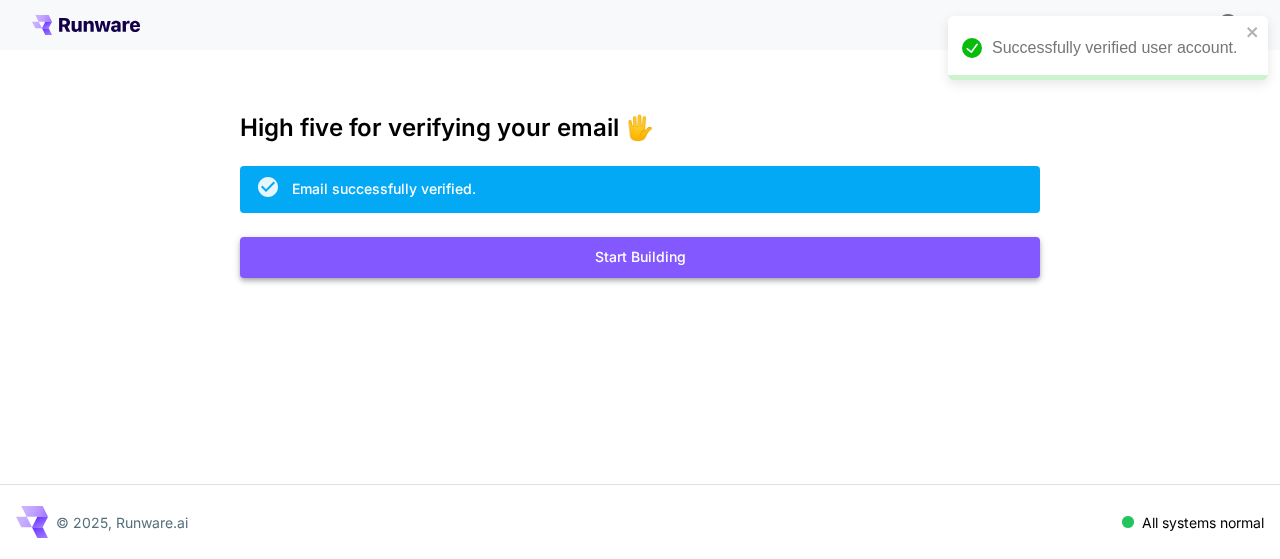 scroll, scrollTop: 0, scrollLeft: 0, axis: both 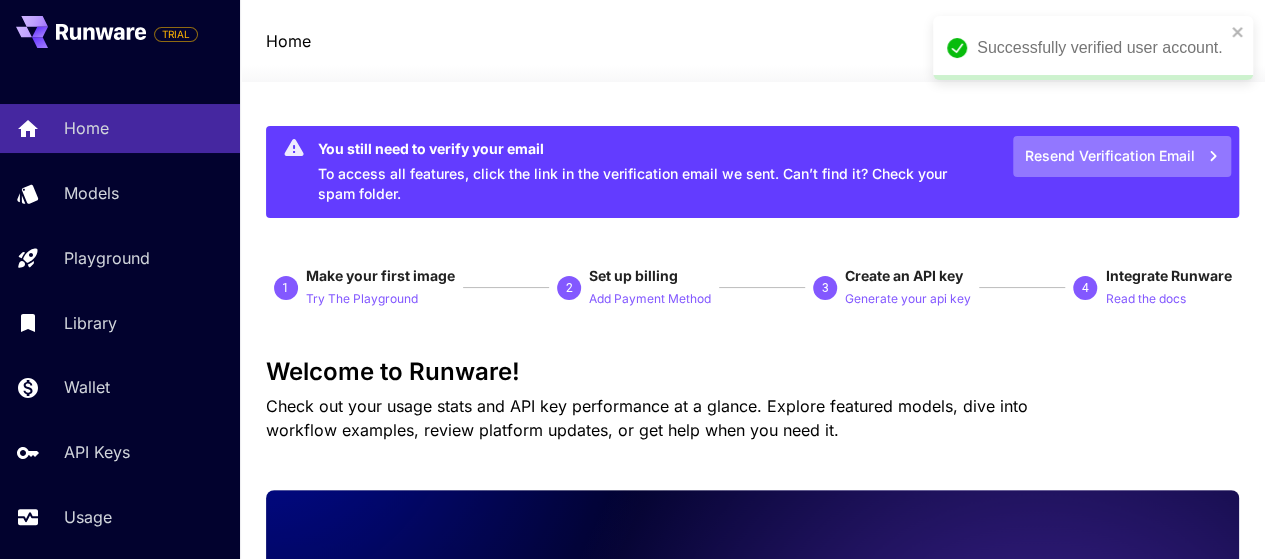 click on "Resend Verification Email" at bounding box center (1122, 156) 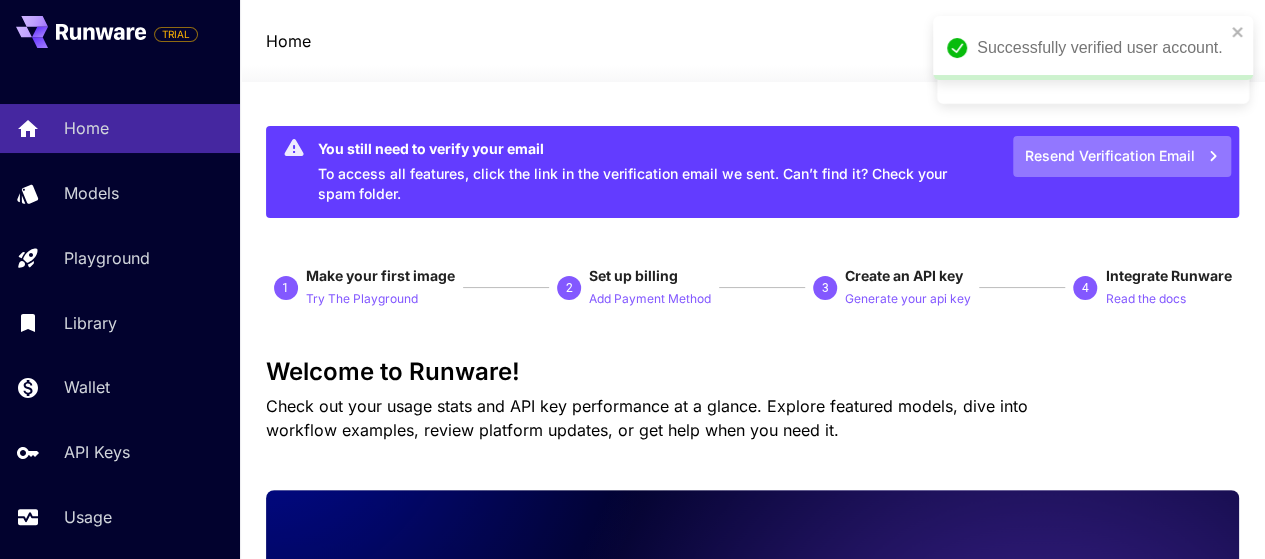 click on "Resend Verification Email" at bounding box center [1122, 156] 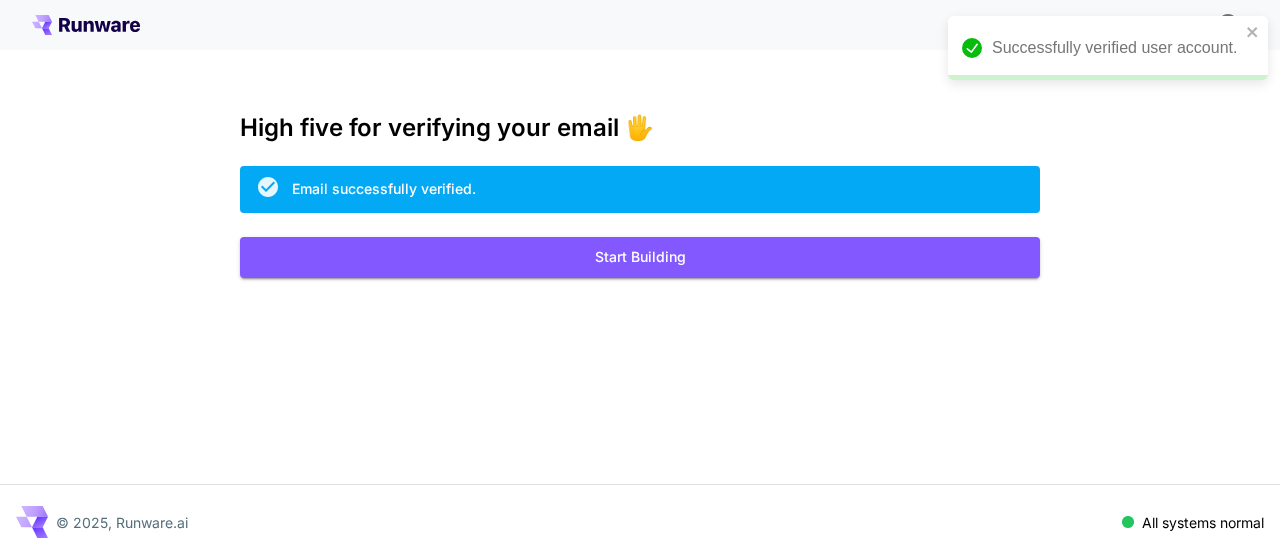 scroll, scrollTop: 0, scrollLeft: 0, axis: both 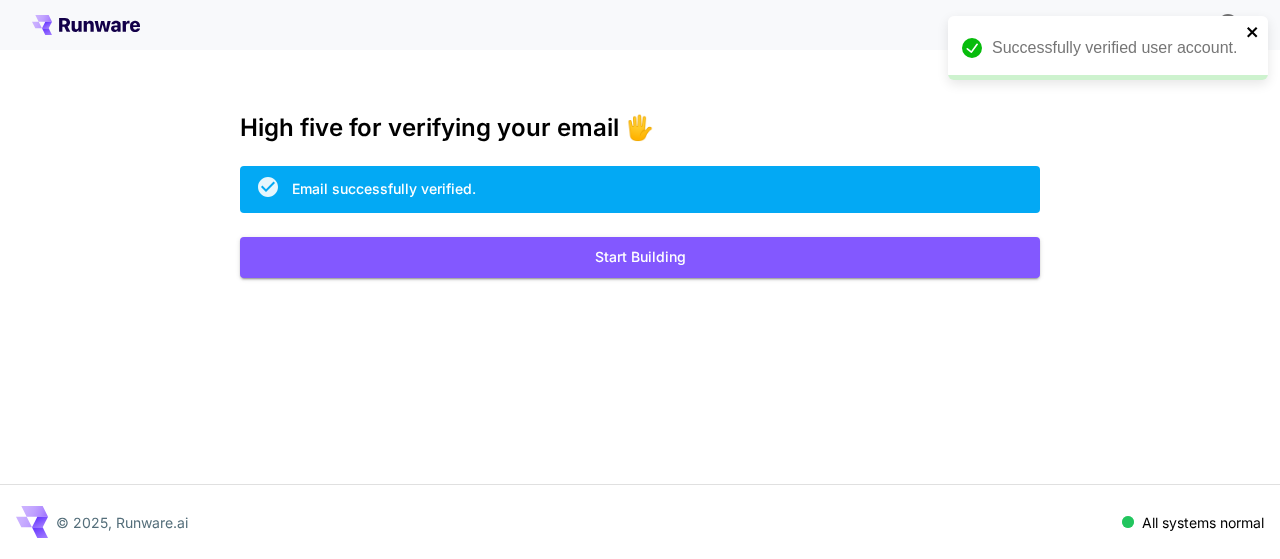 click 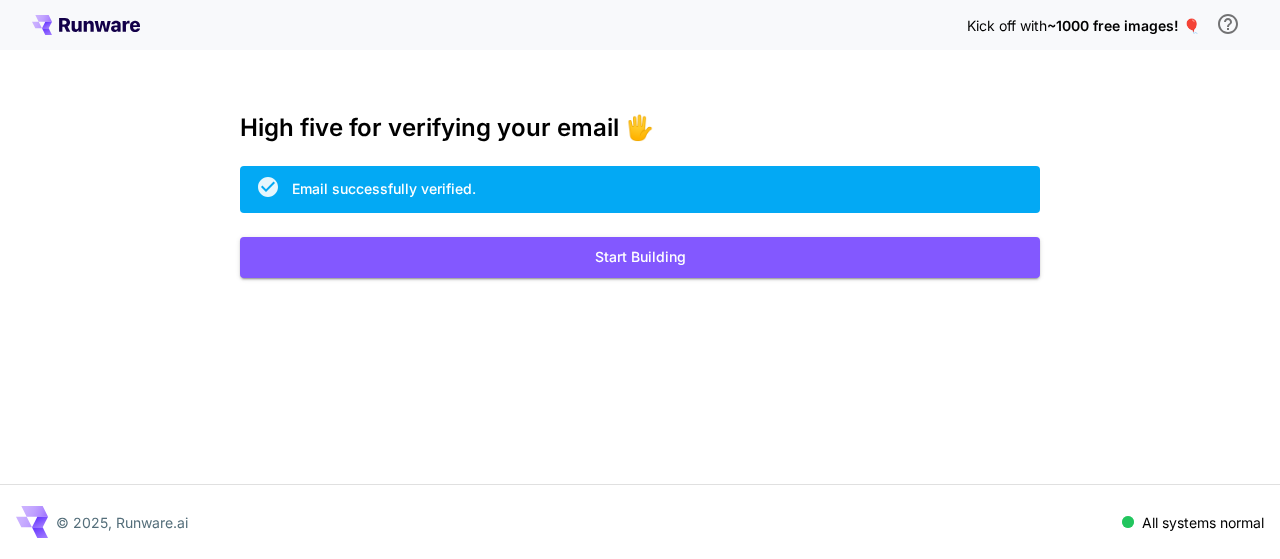 click 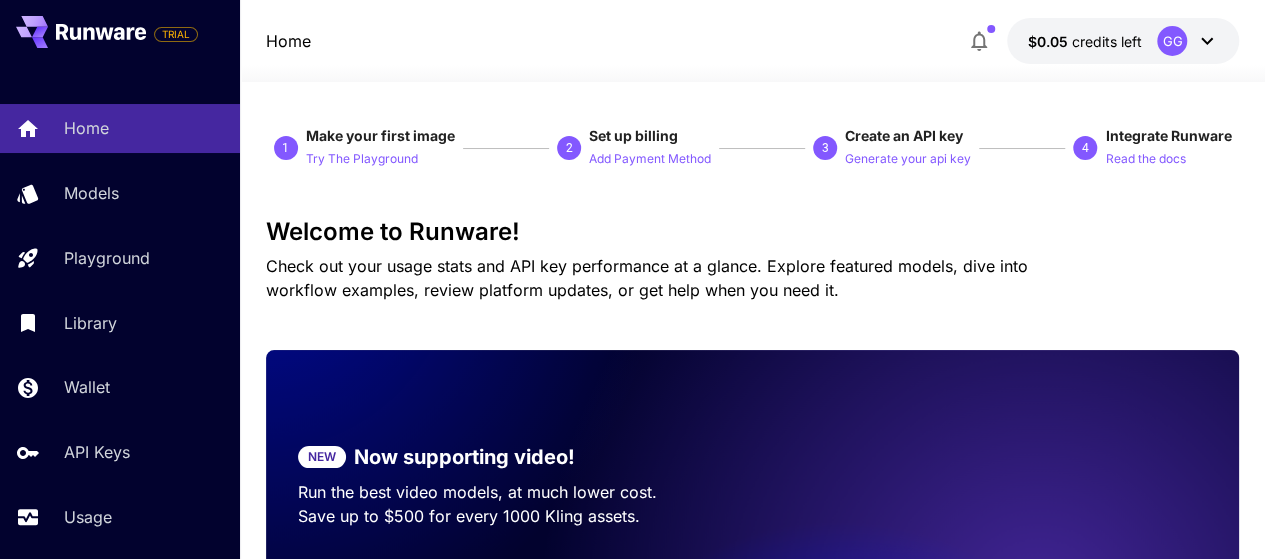 click on "$0.05    credits left  GG" at bounding box center (1123, 41) 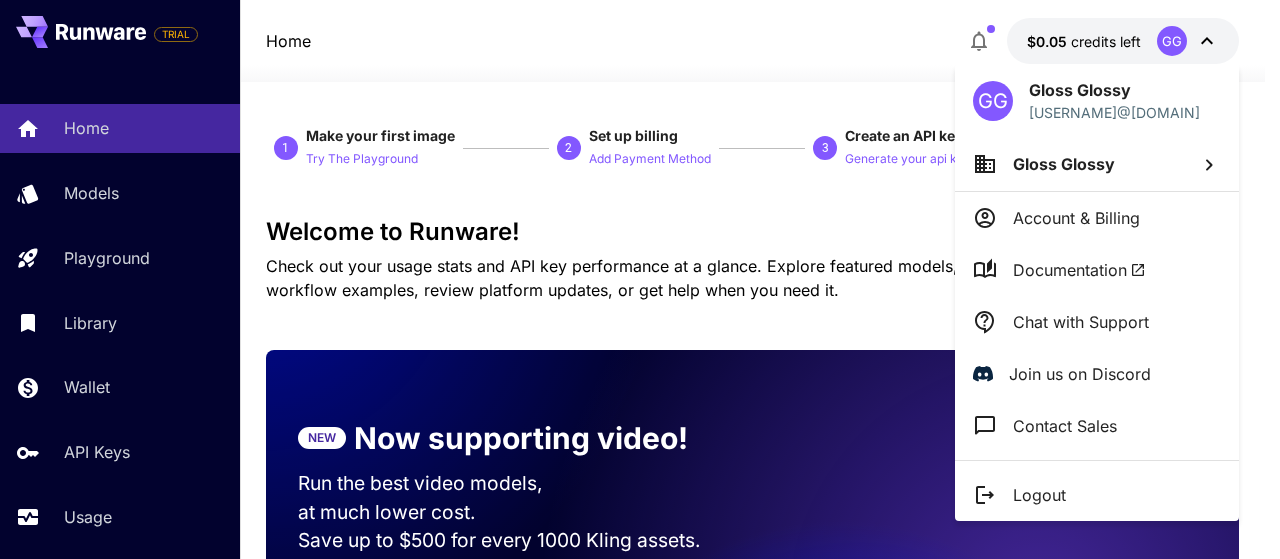 click at bounding box center (640, 279) 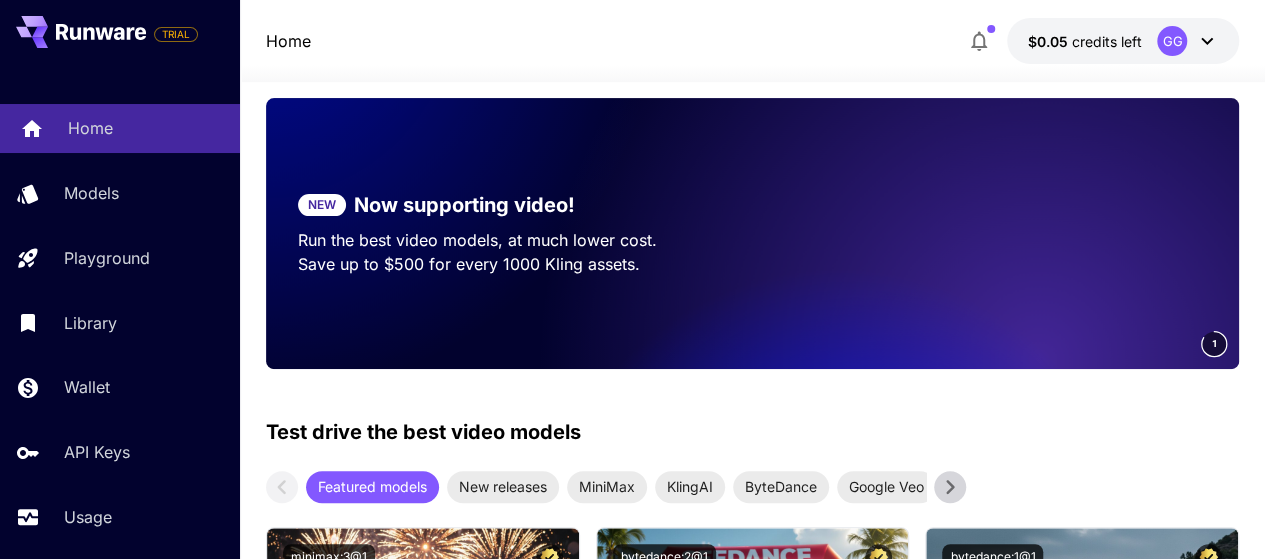 scroll, scrollTop: 300, scrollLeft: 0, axis: vertical 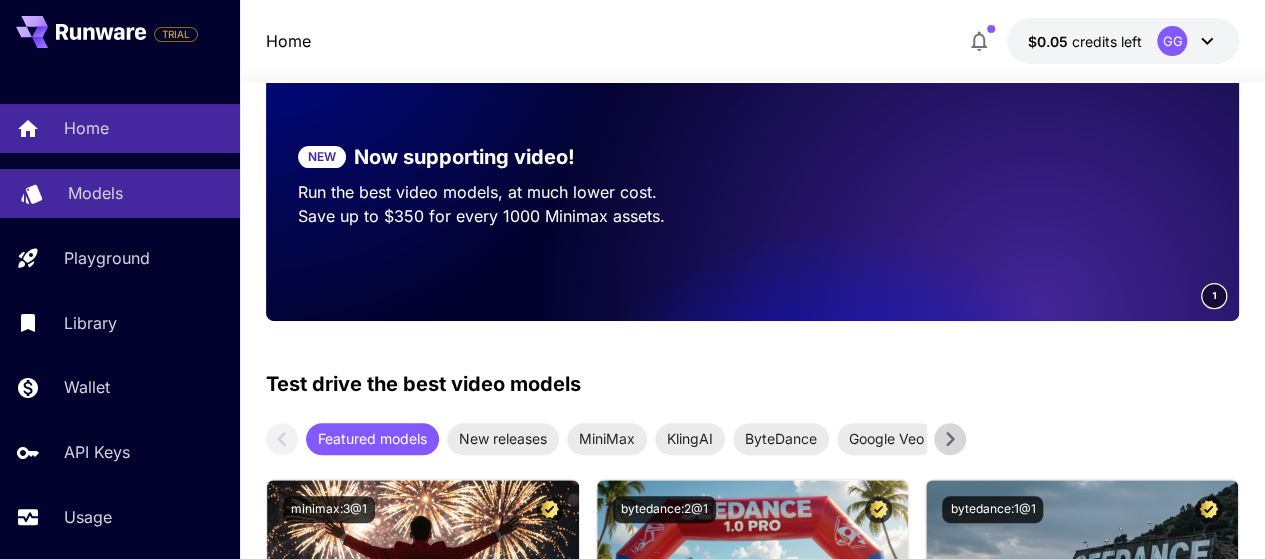 click on "Models" at bounding box center (146, 193) 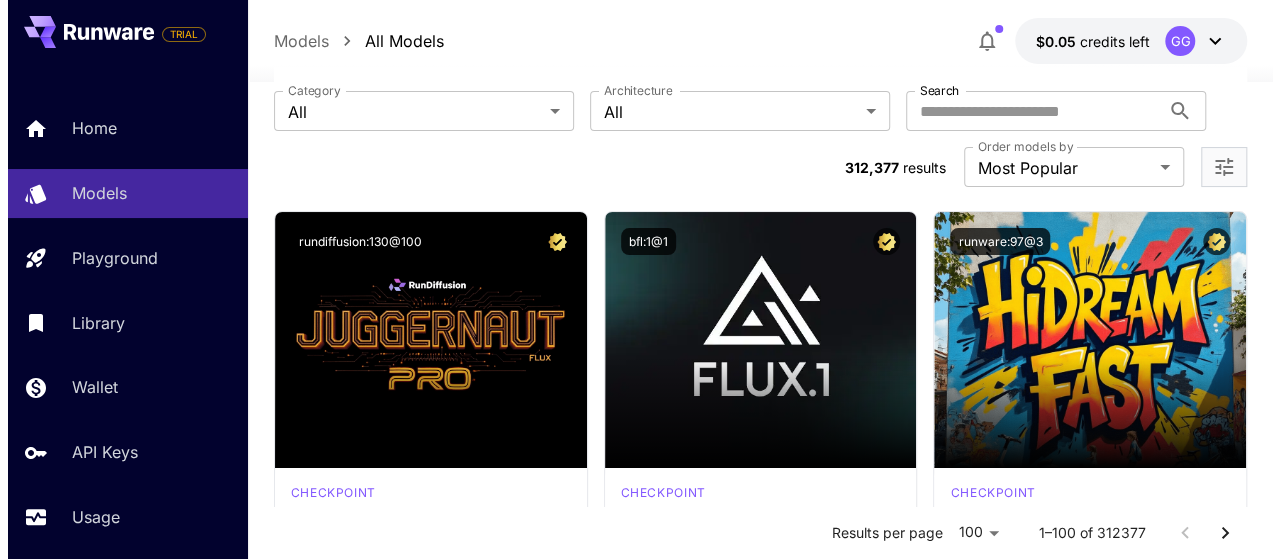 scroll, scrollTop: 100, scrollLeft: 0, axis: vertical 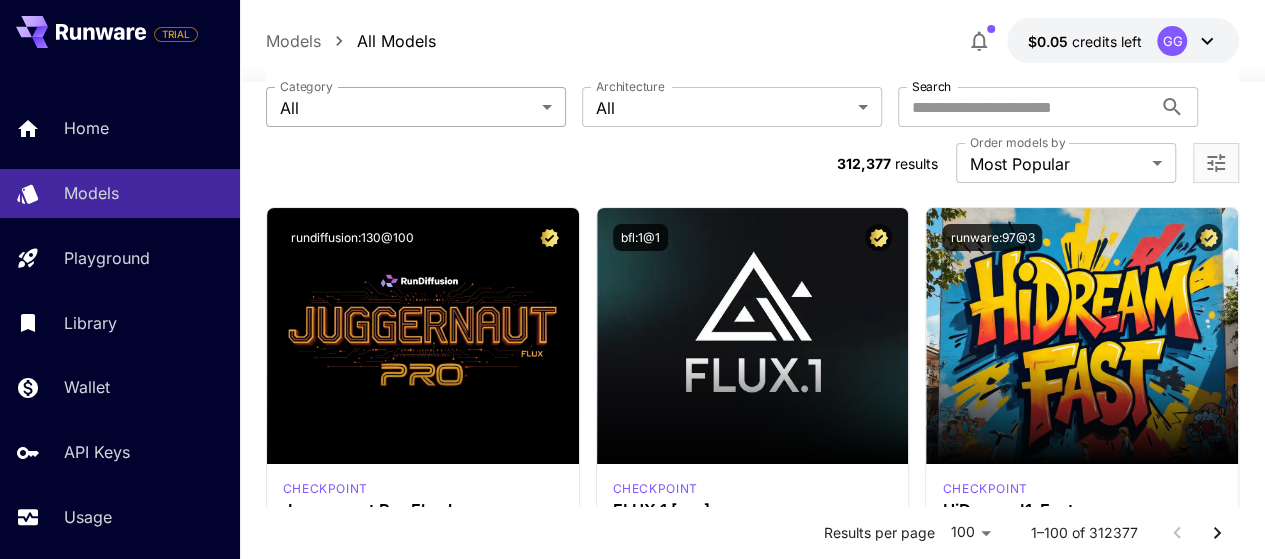 click on "**********" at bounding box center [632, 13153] 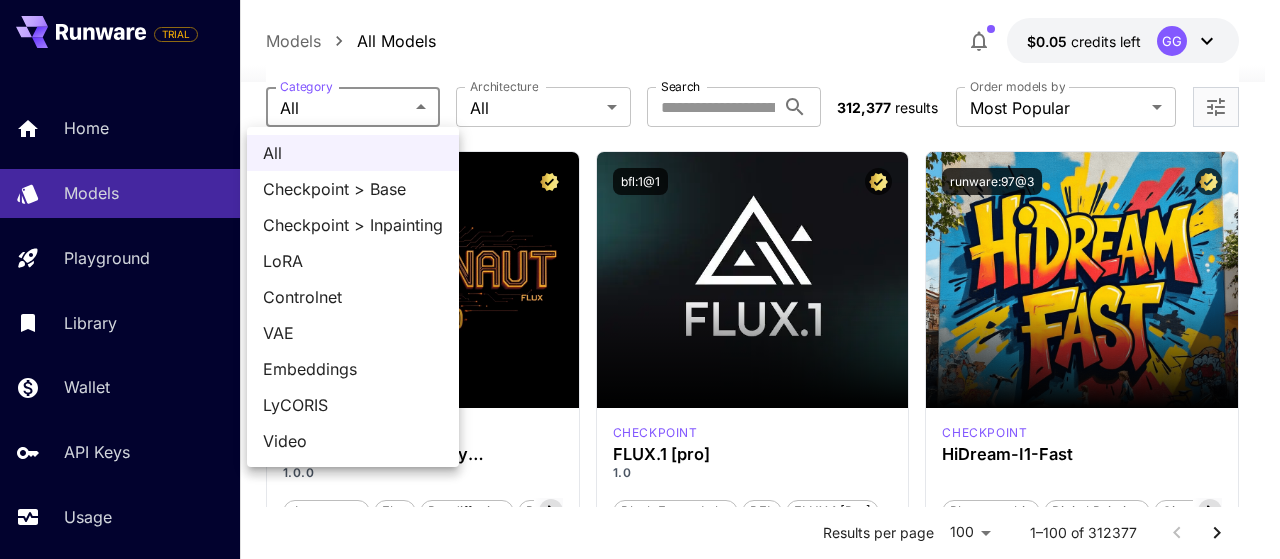 click at bounding box center [640, 279] 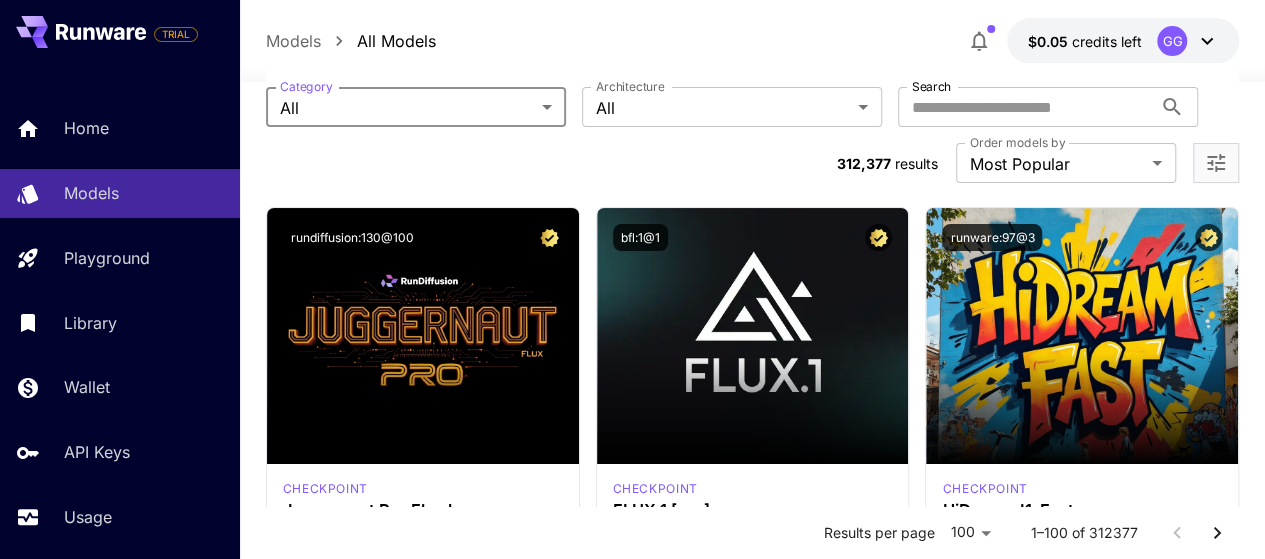 click on "Architecture" at bounding box center (630, 86) 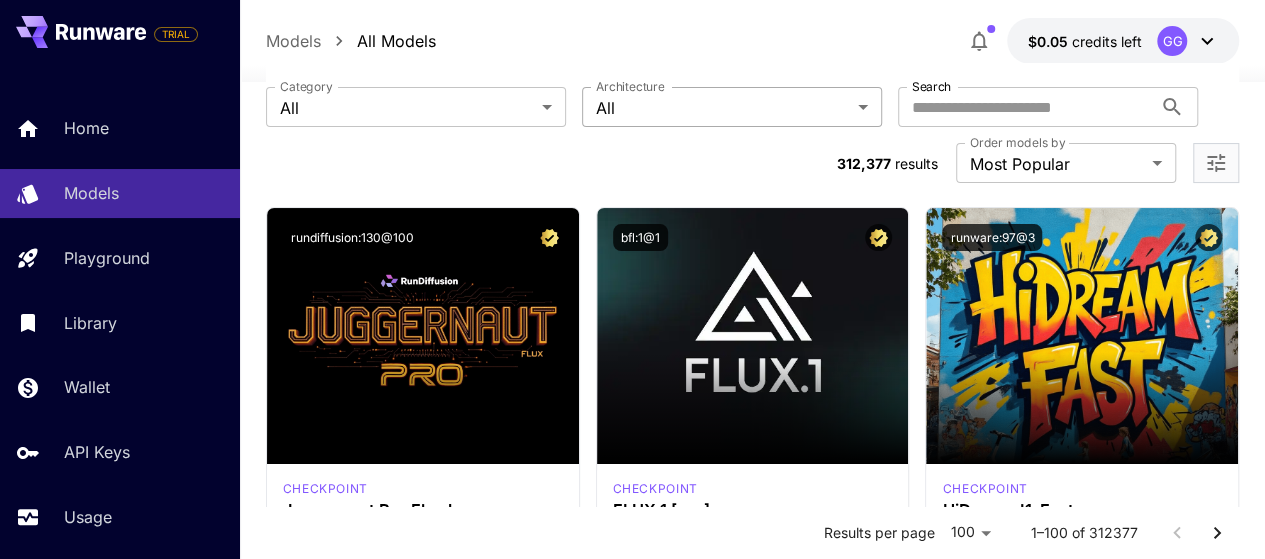 click on "**********" at bounding box center [632, 13153] 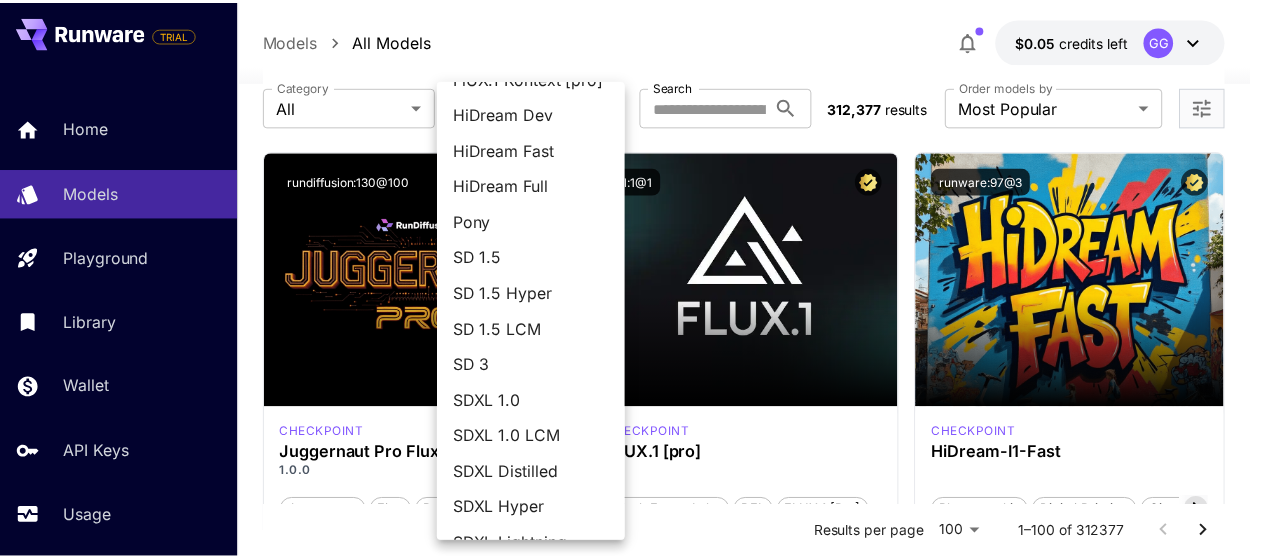 scroll, scrollTop: 272, scrollLeft: 0, axis: vertical 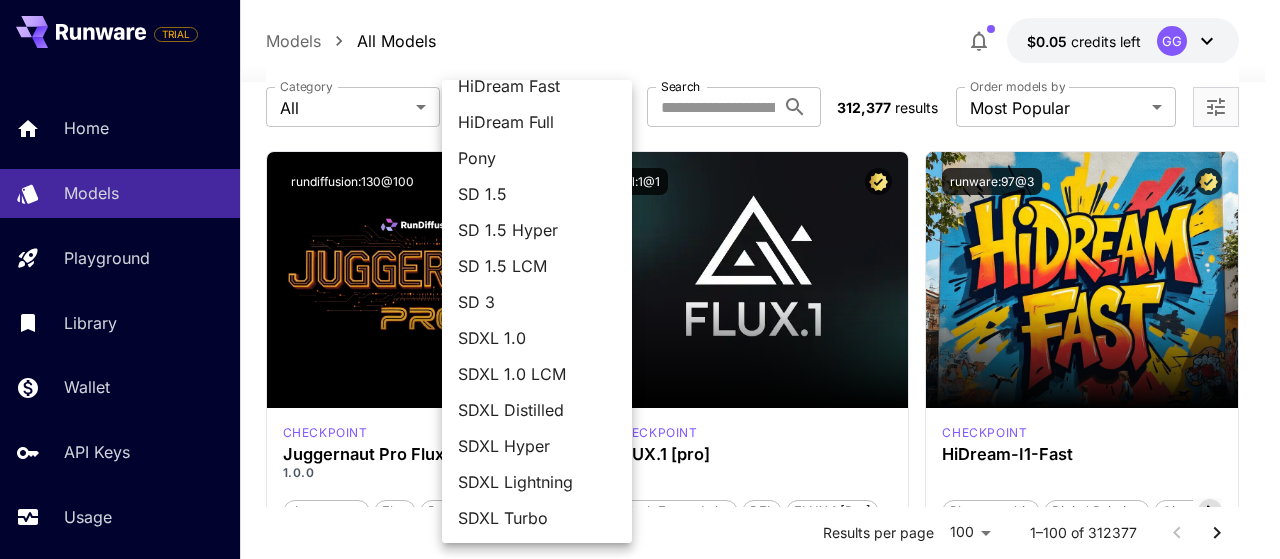 click at bounding box center (640, 279) 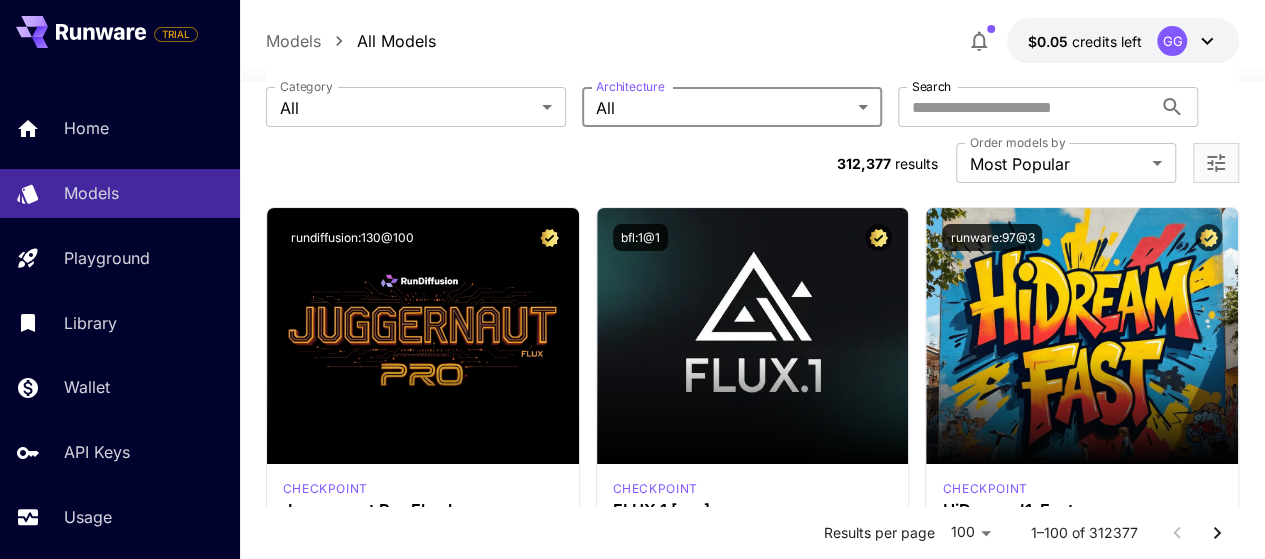 click on "Search" at bounding box center (1025, 107) 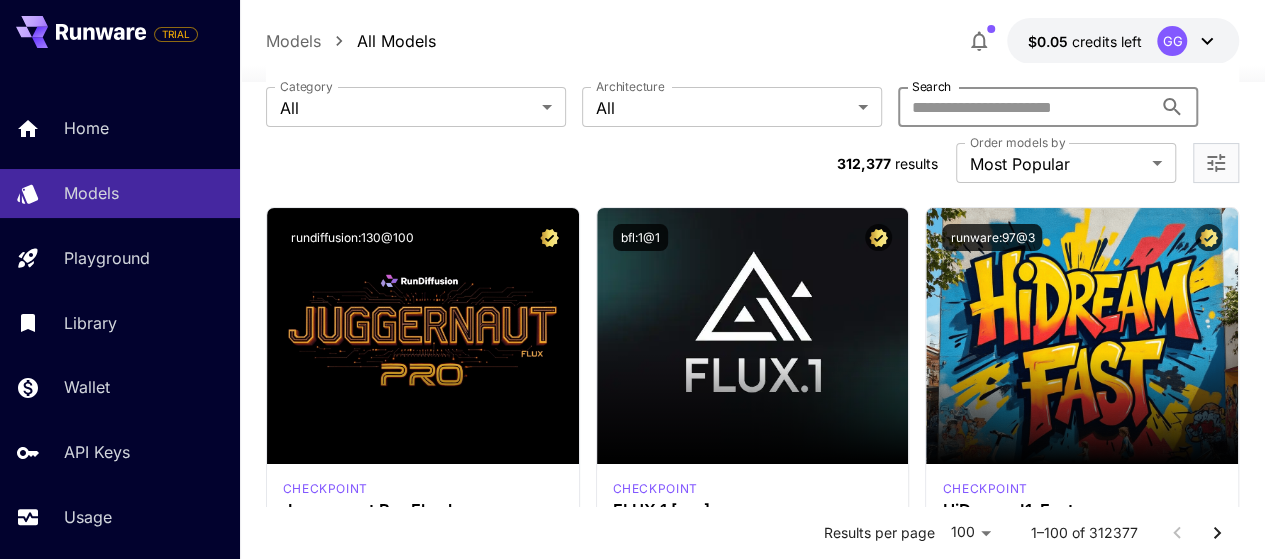 type on "*" 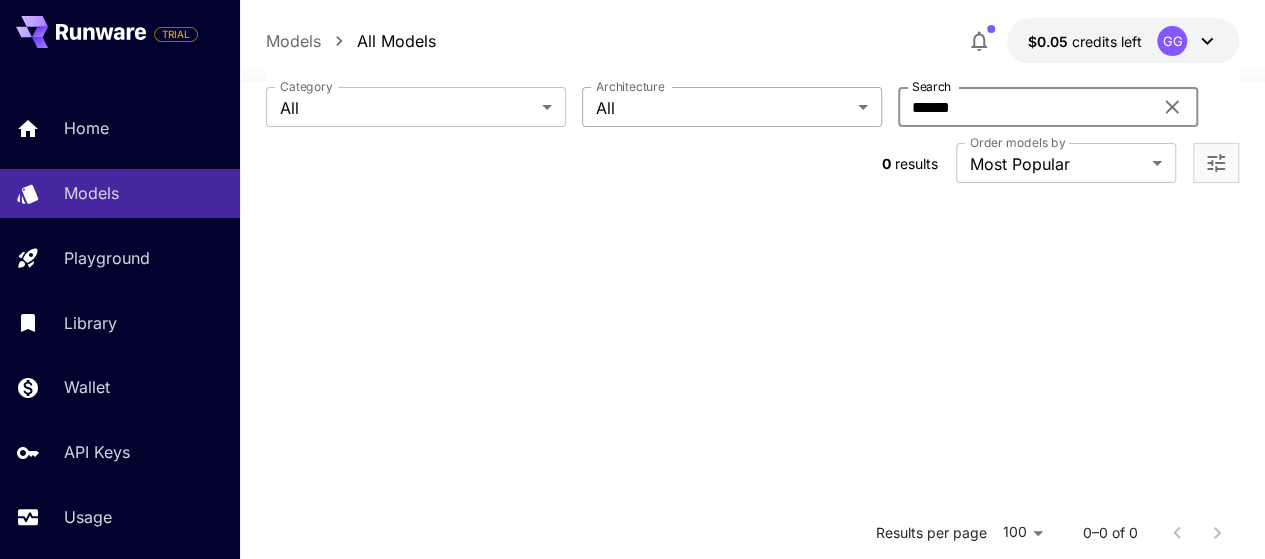 drag, startPoint x: 720, startPoint y: 111, endPoint x: 604, endPoint y: 113, distance: 116.01724 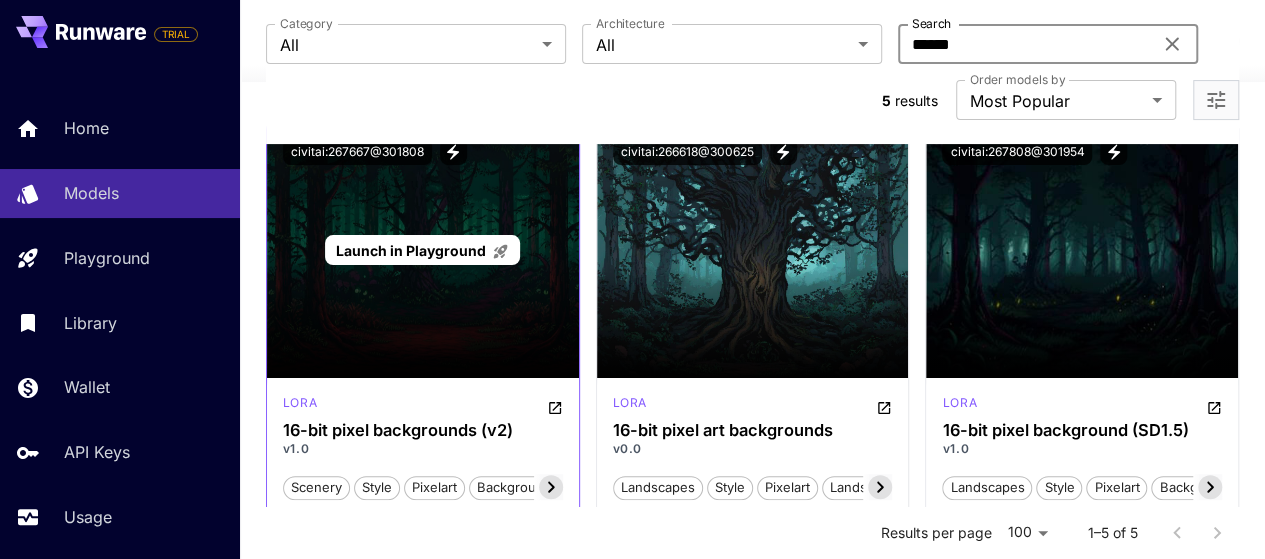 scroll, scrollTop: 200, scrollLeft: 0, axis: vertical 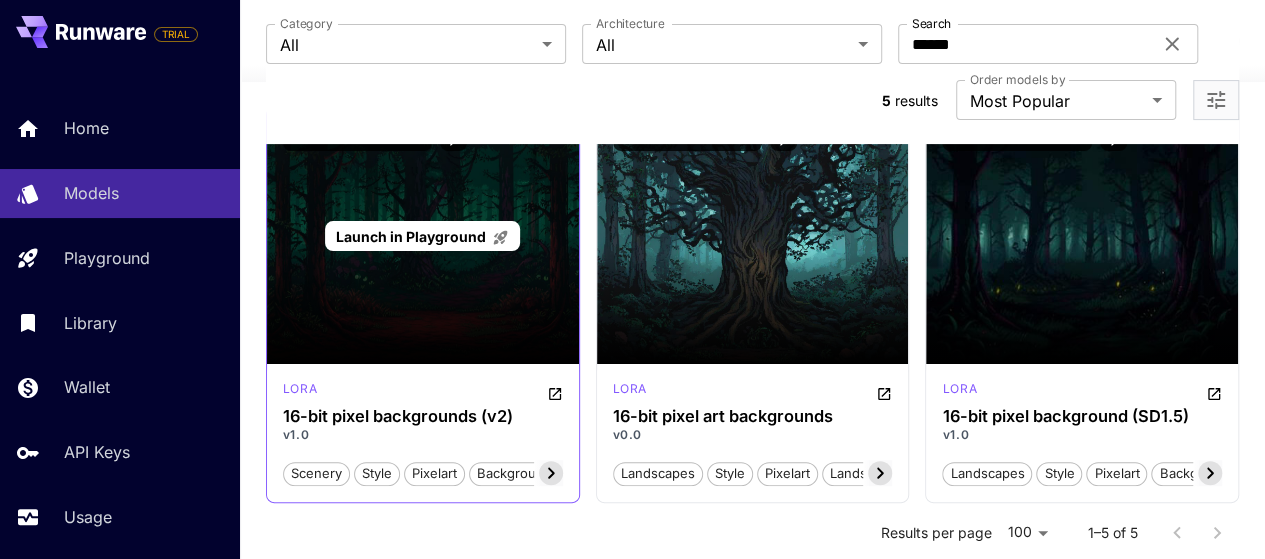 click on "Launch in Playground" at bounding box center [411, 236] 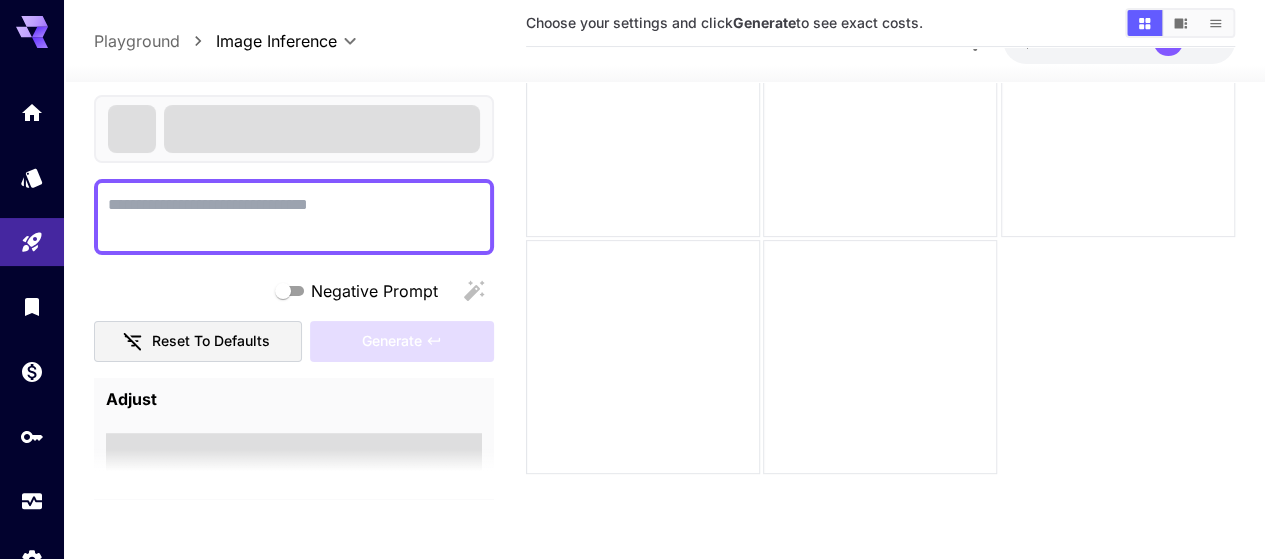 scroll, scrollTop: 0, scrollLeft: 0, axis: both 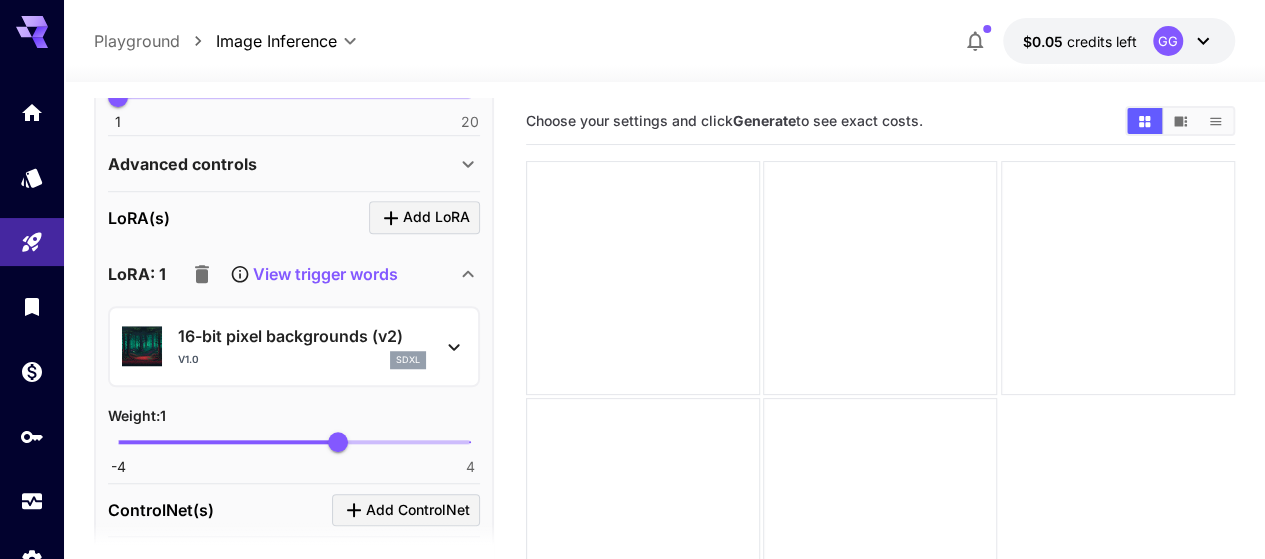 click on "Advanced controls" at bounding box center [282, 164] 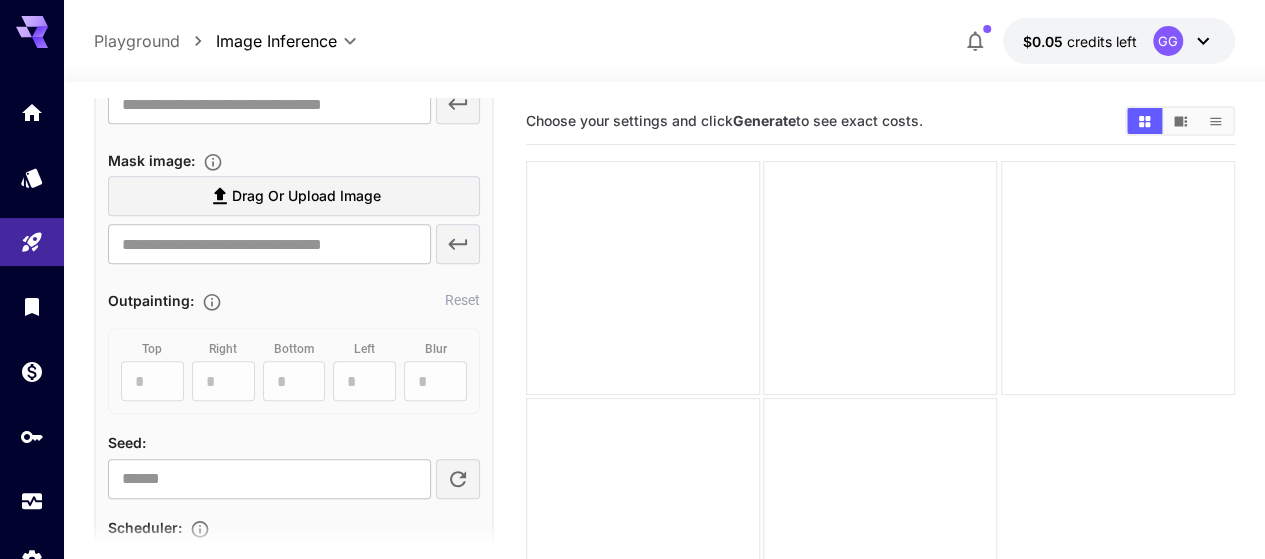 scroll, scrollTop: 900, scrollLeft: 0, axis: vertical 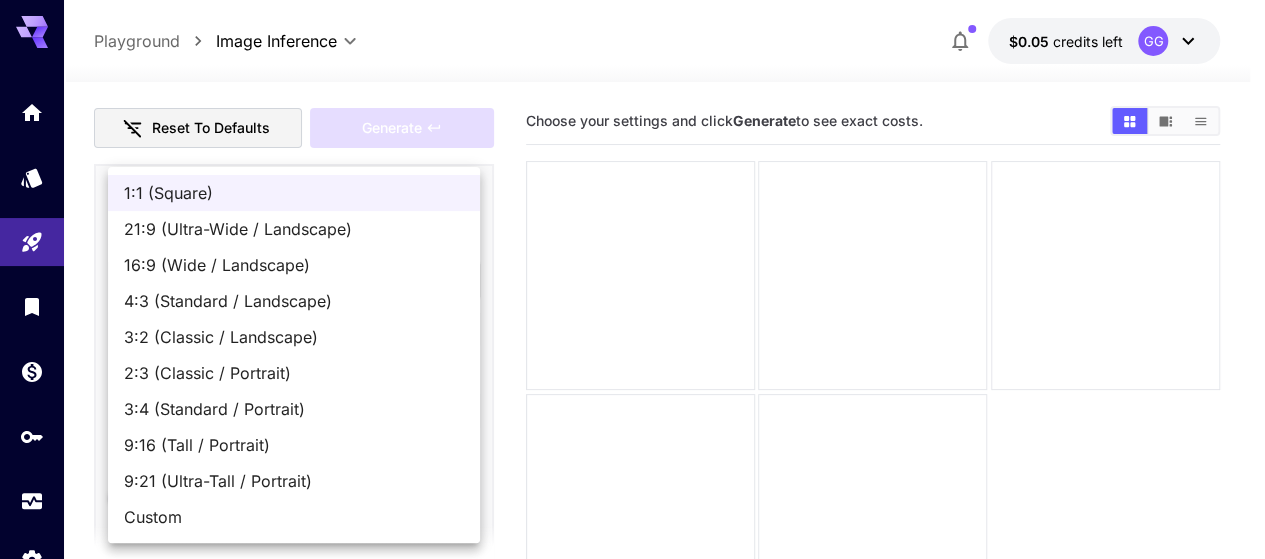 click on "**********" at bounding box center (632, 358) 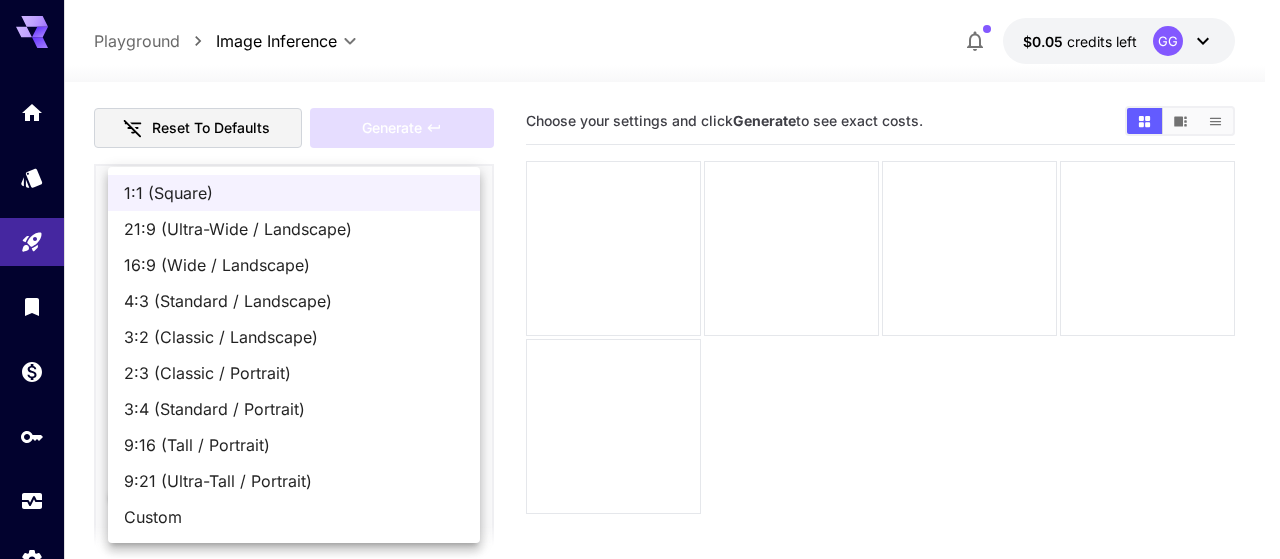click at bounding box center (640, 279) 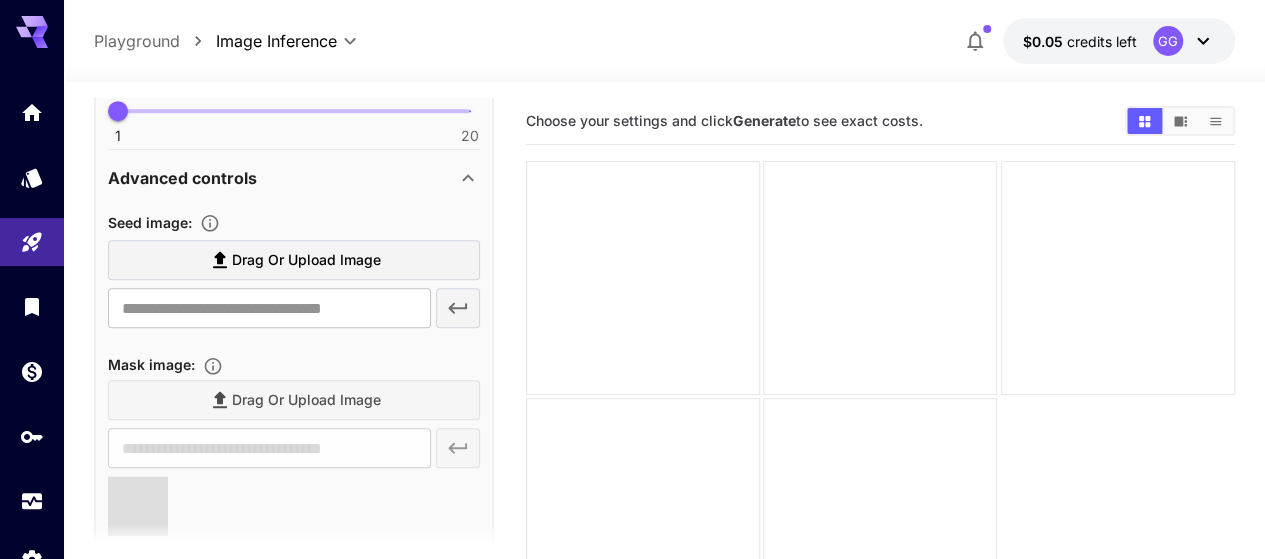 scroll, scrollTop: 800, scrollLeft: 0, axis: vertical 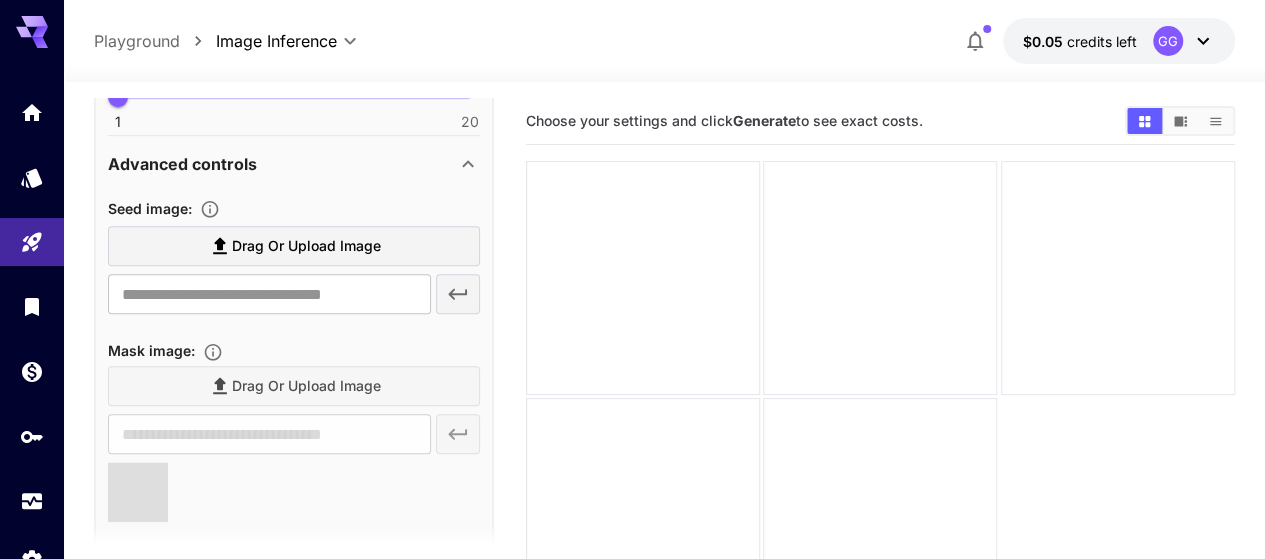 click on "Drag or upload image" at bounding box center (306, 246) 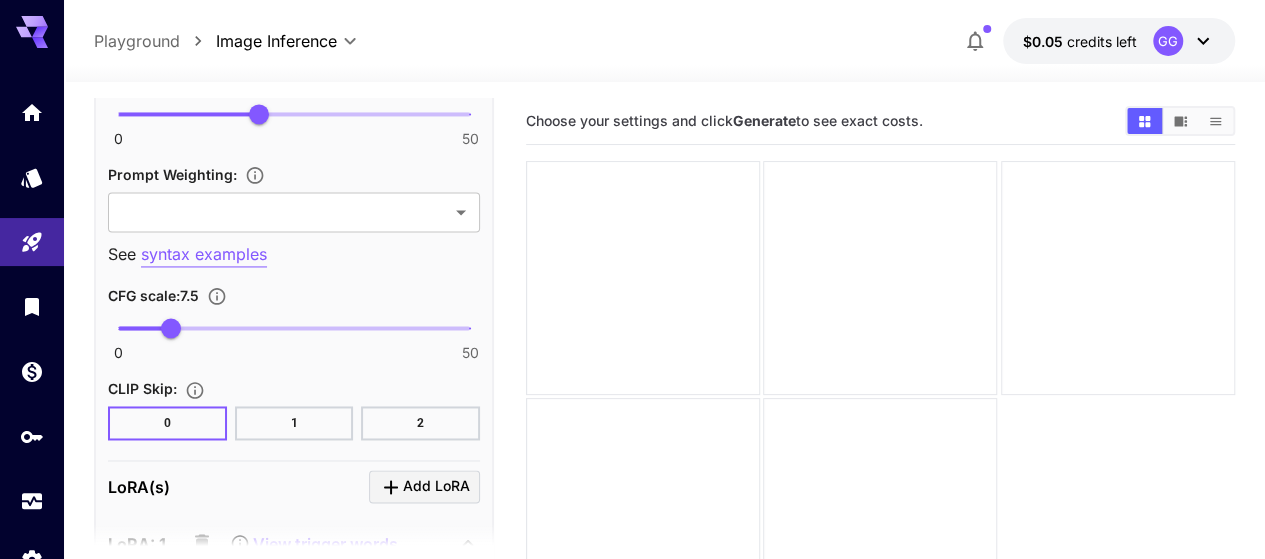 scroll, scrollTop: 1500, scrollLeft: 0, axis: vertical 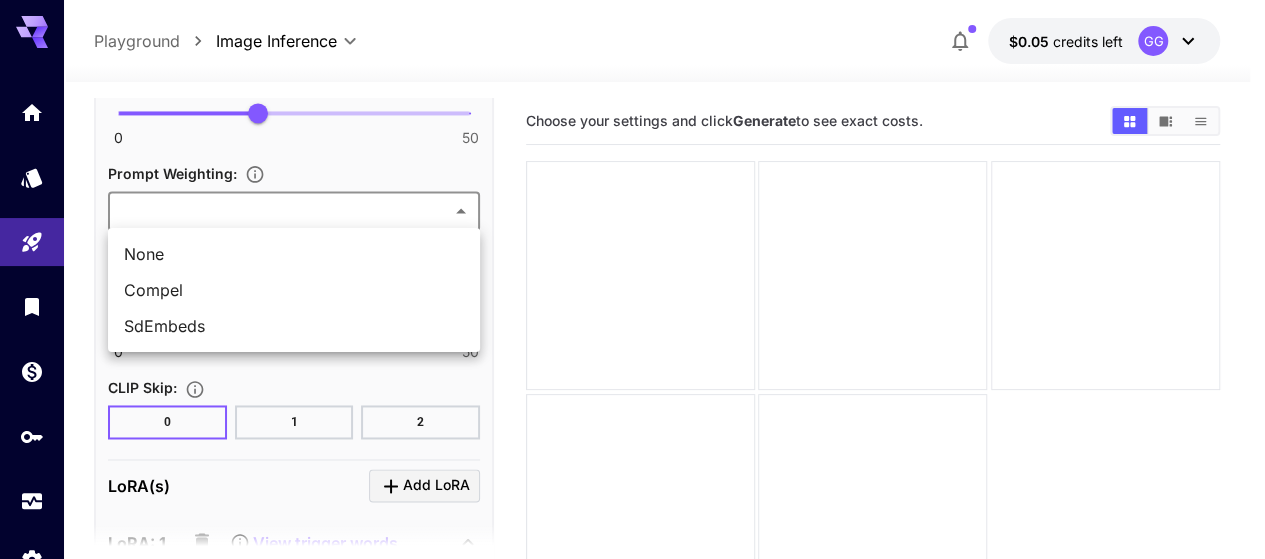 click on "**********" at bounding box center [632, 358] 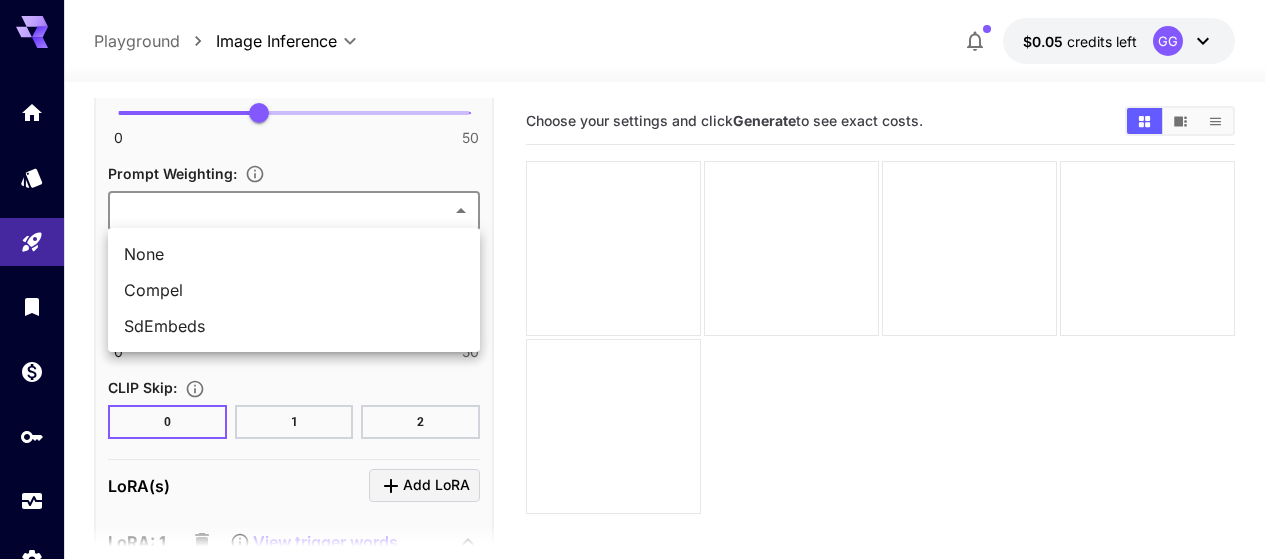click at bounding box center (640, 279) 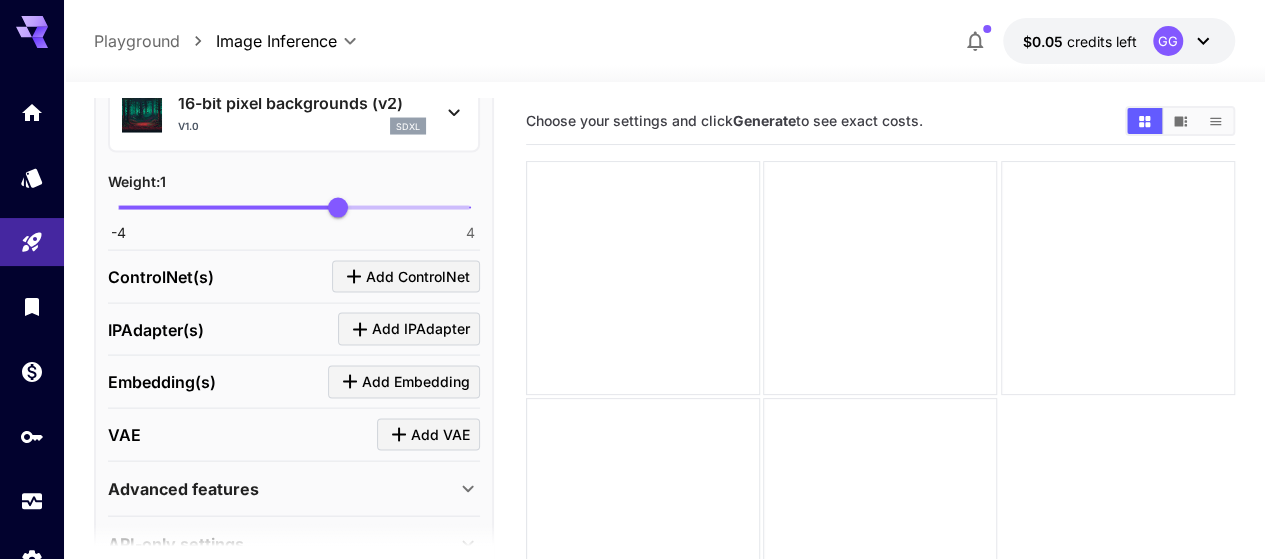 scroll, scrollTop: 2041, scrollLeft: 0, axis: vertical 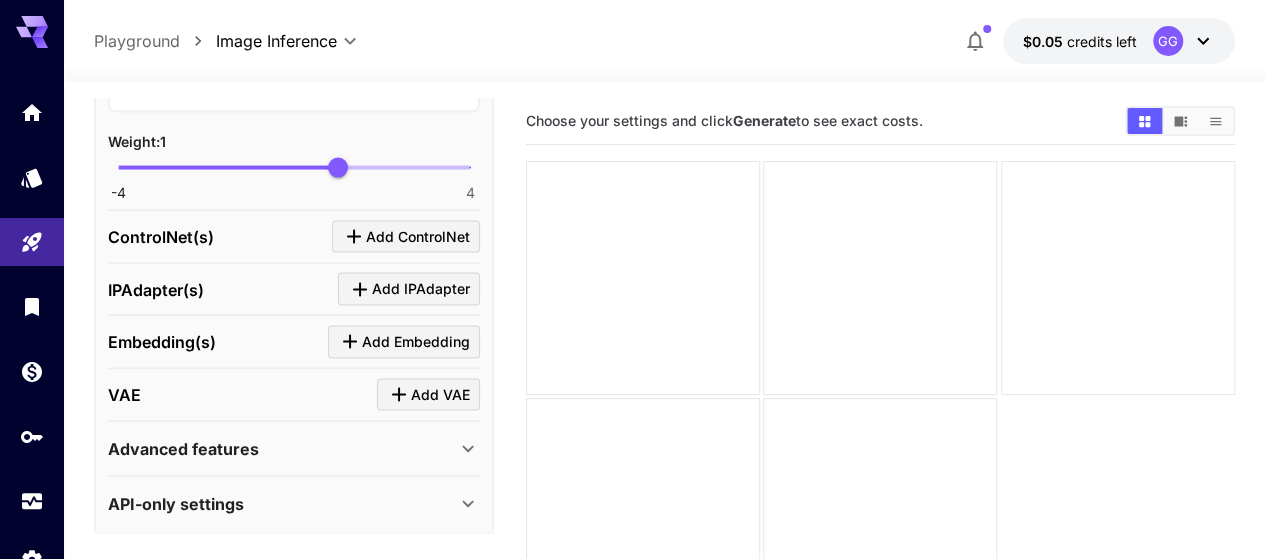 click on "Advanced features" at bounding box center [282, 449] 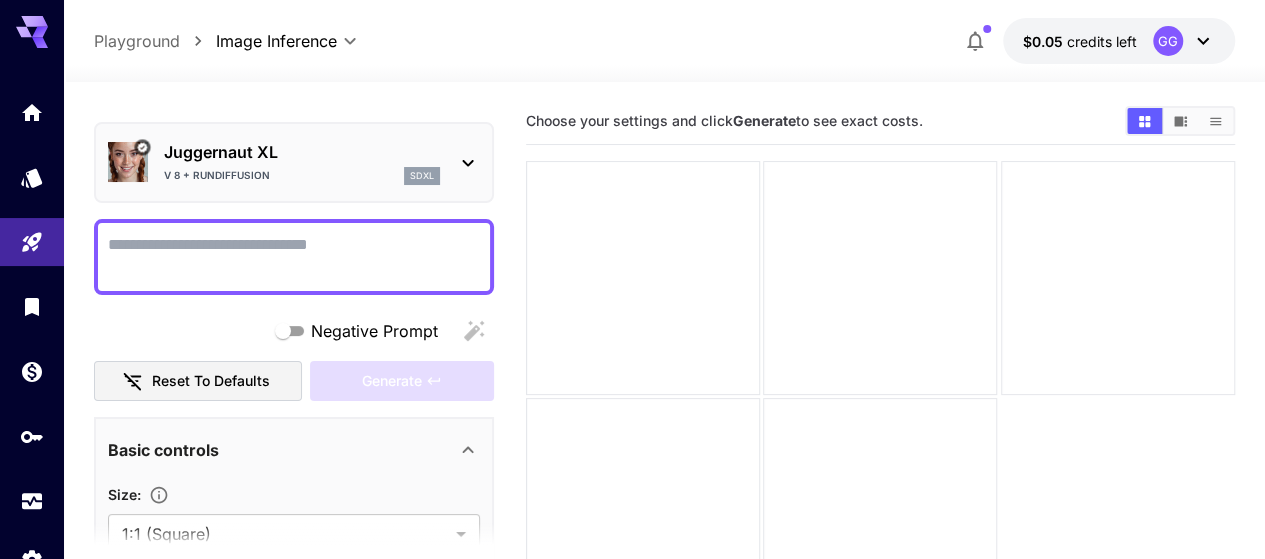 scroll, scrollTop: 0, scrollLeft: 0, axis: both 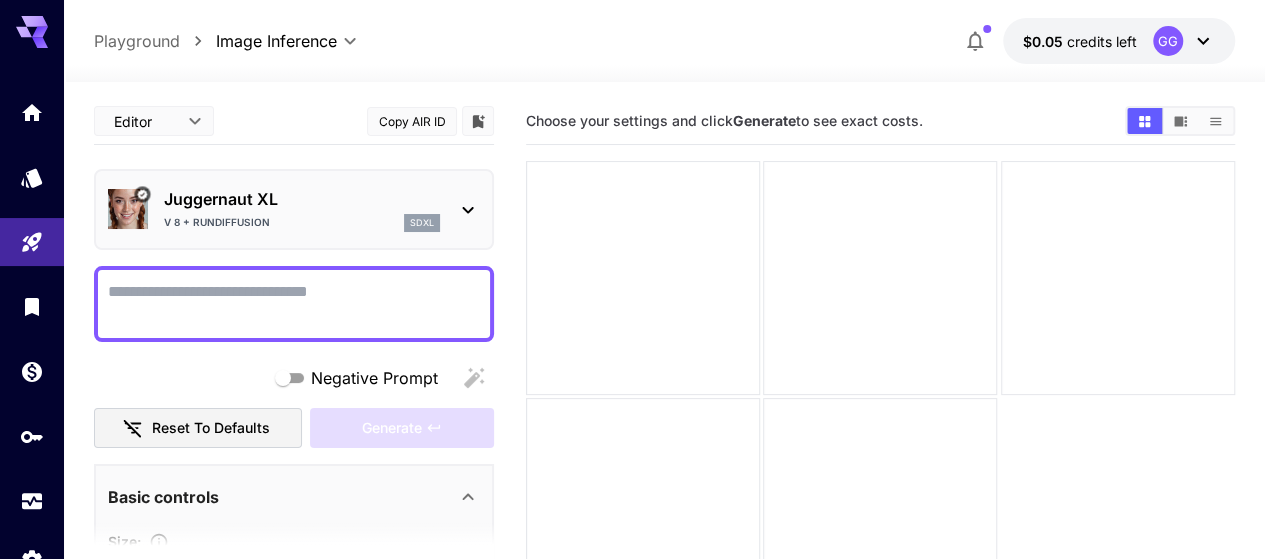 click on "Negative Prompt" at bounding box center [294, 304] 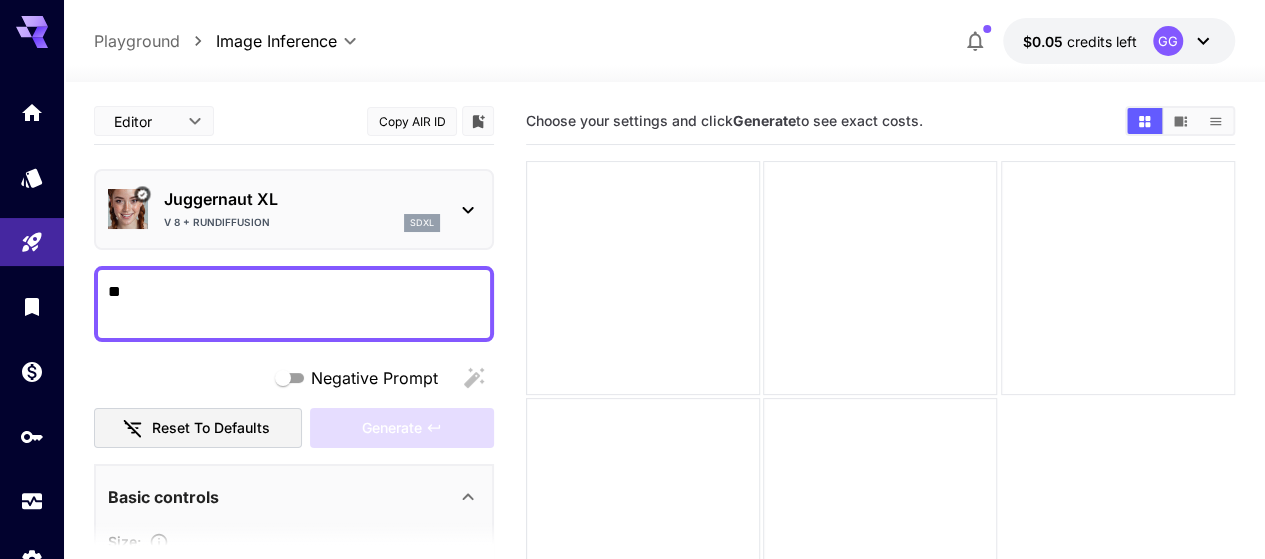 type on "*" 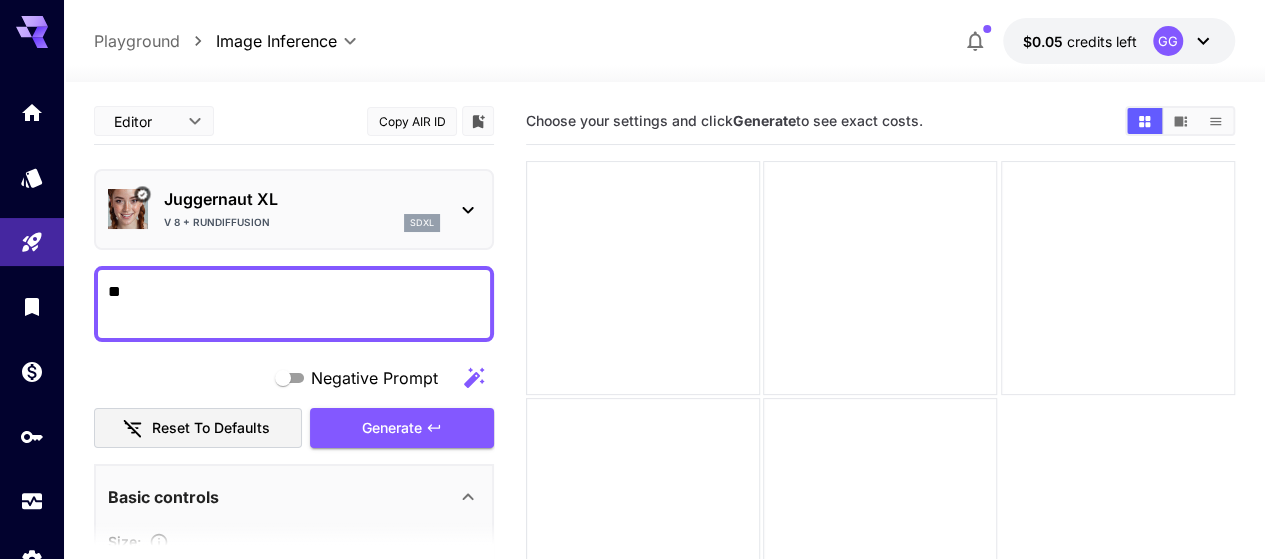 type on "*" 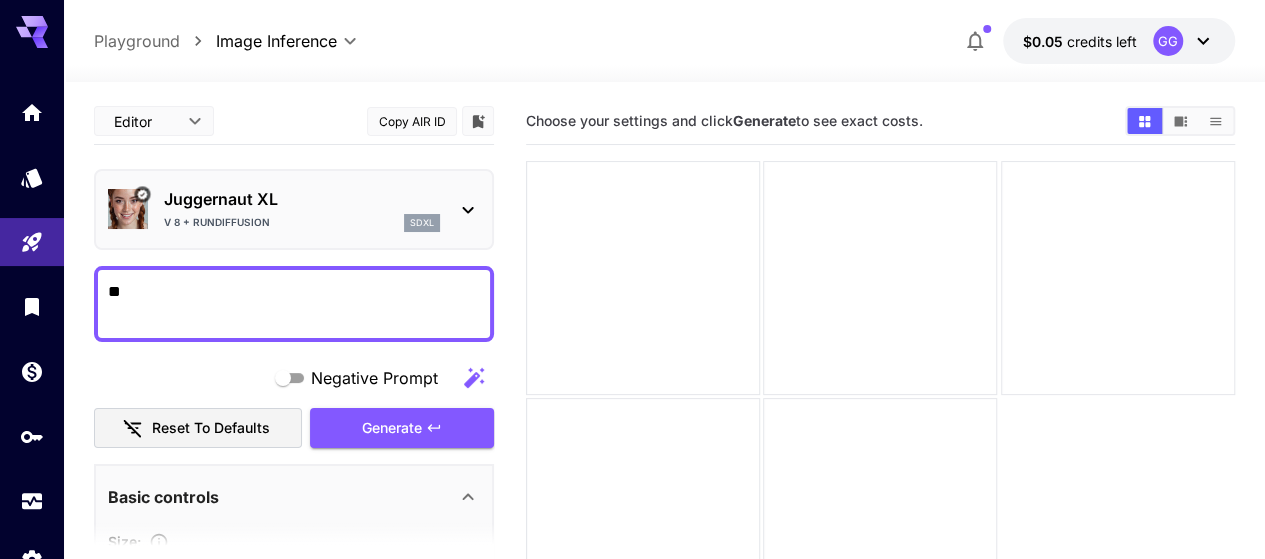 type on "*" 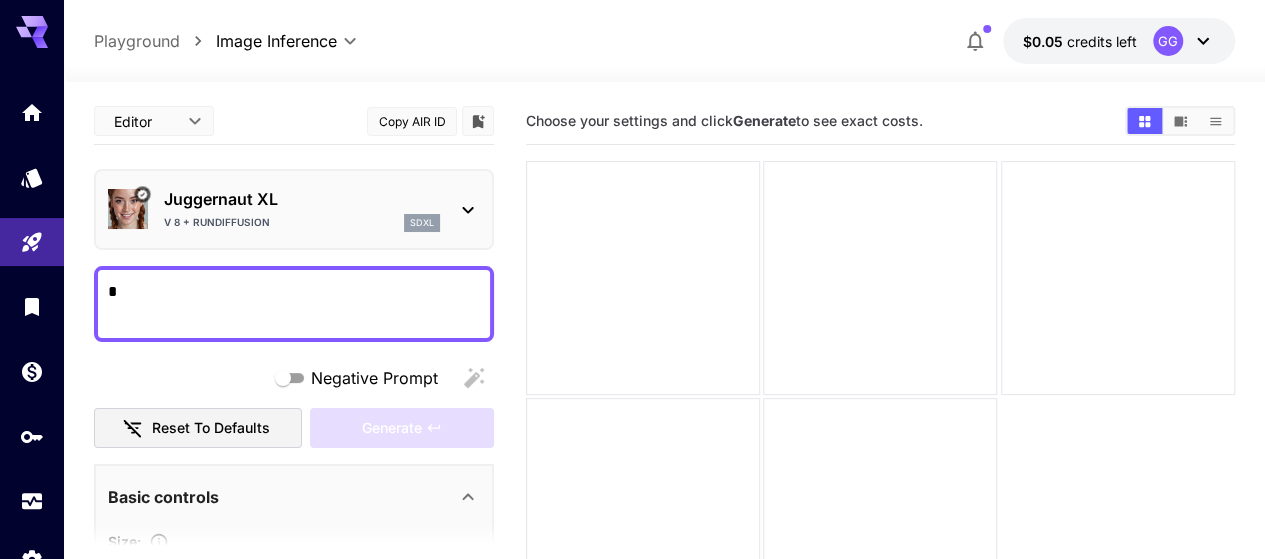 type on "**********" 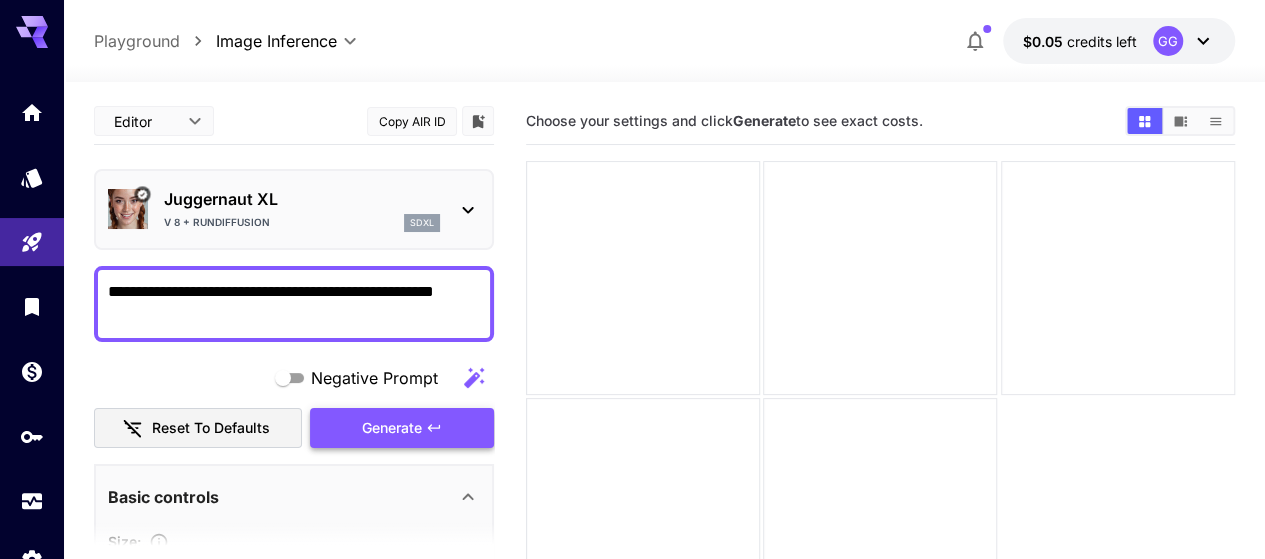 type on "**********" 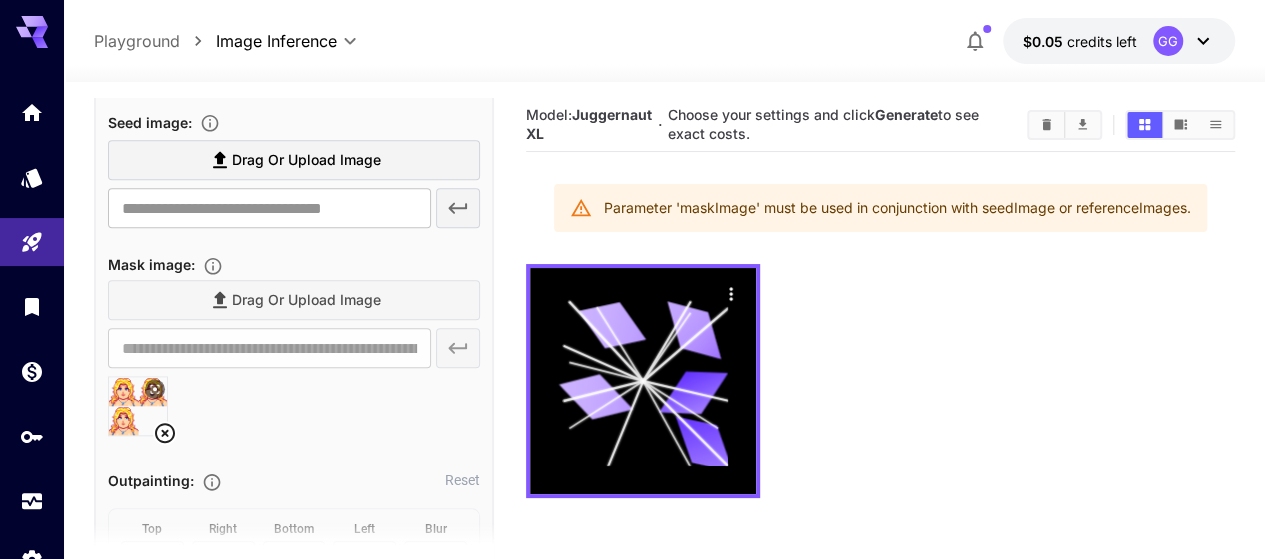 scroll, scrollTop: 800, scrollLeft: 0, axis: vertical 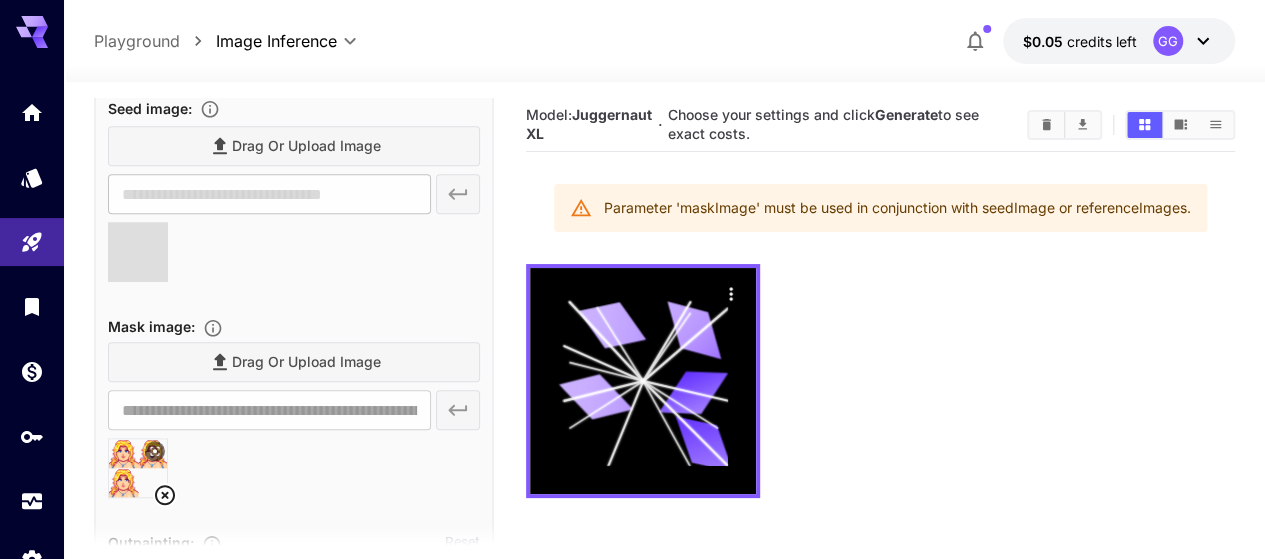 type on "**********" 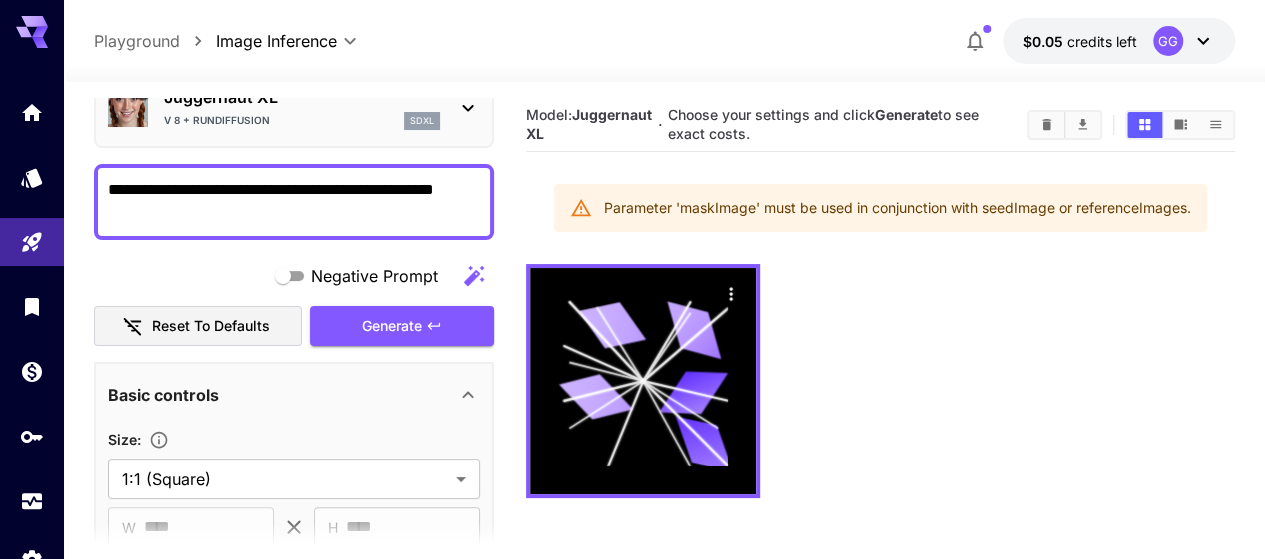 scroll, scrollTop: 100, scrollLeft: 0, axis: vertical 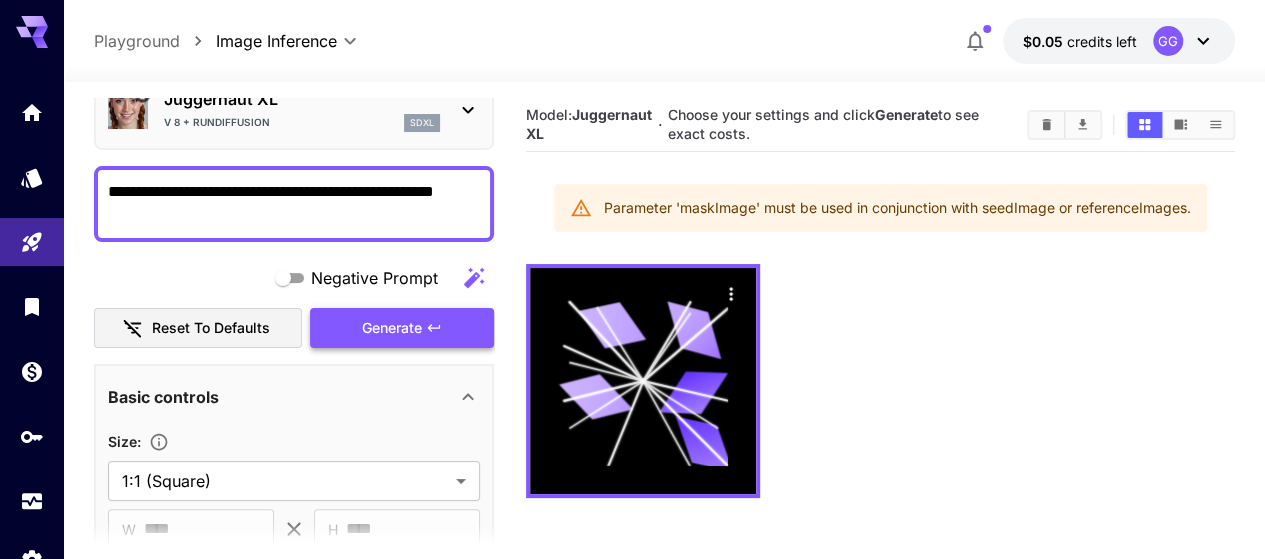 click on "Generate" at bounding box center (392, 328) 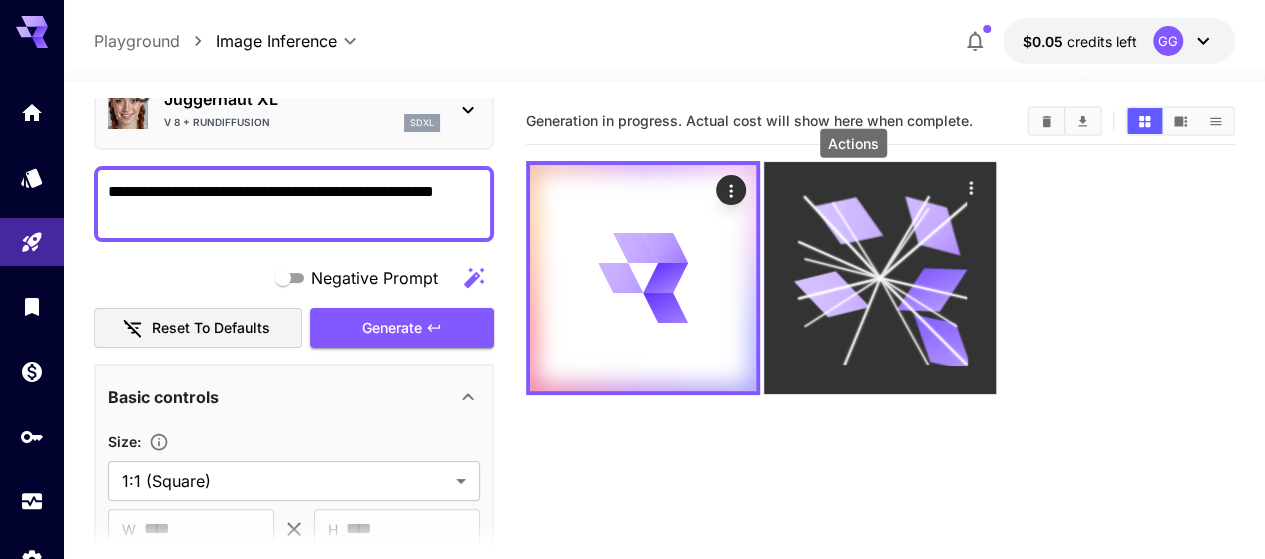 click 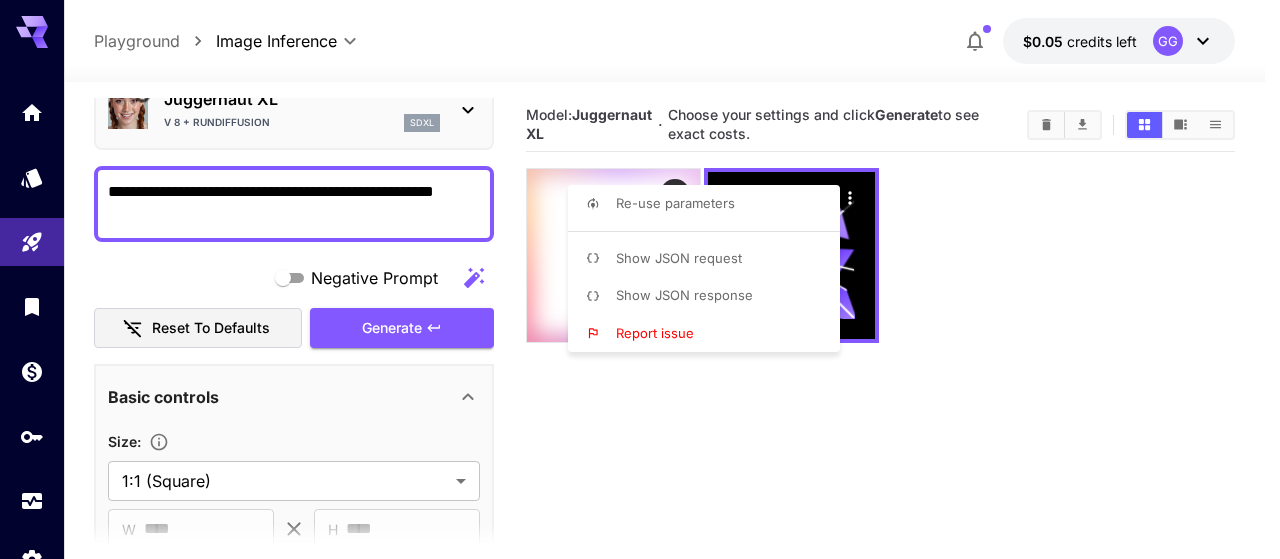 click at bounding box center [640, 279] 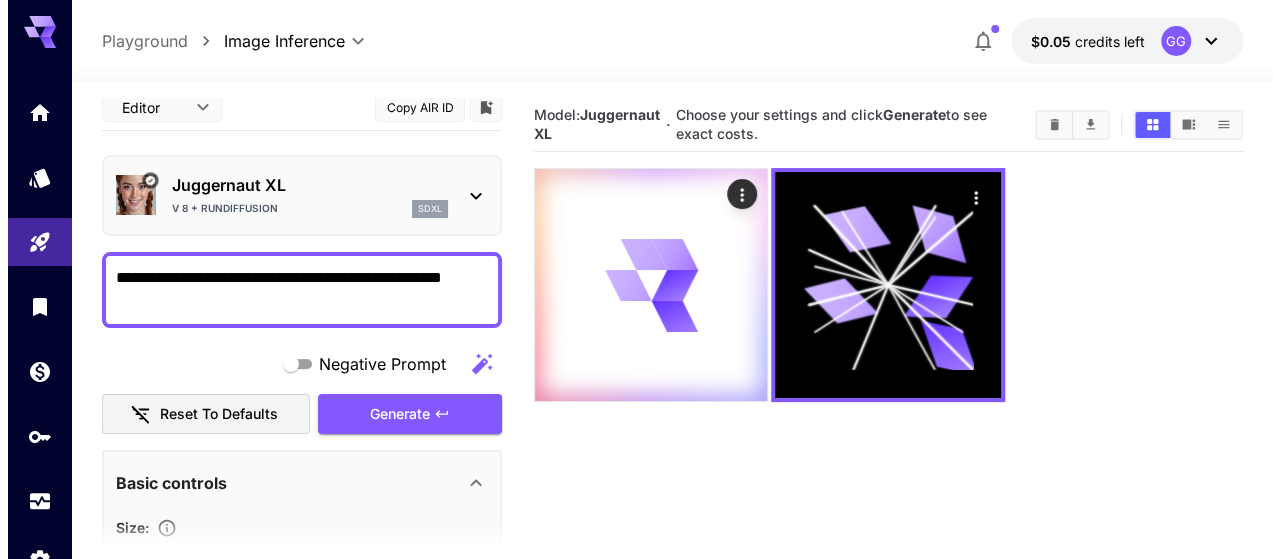 scroll, scrollTop: 0, scrollLeft: 0, axis: both 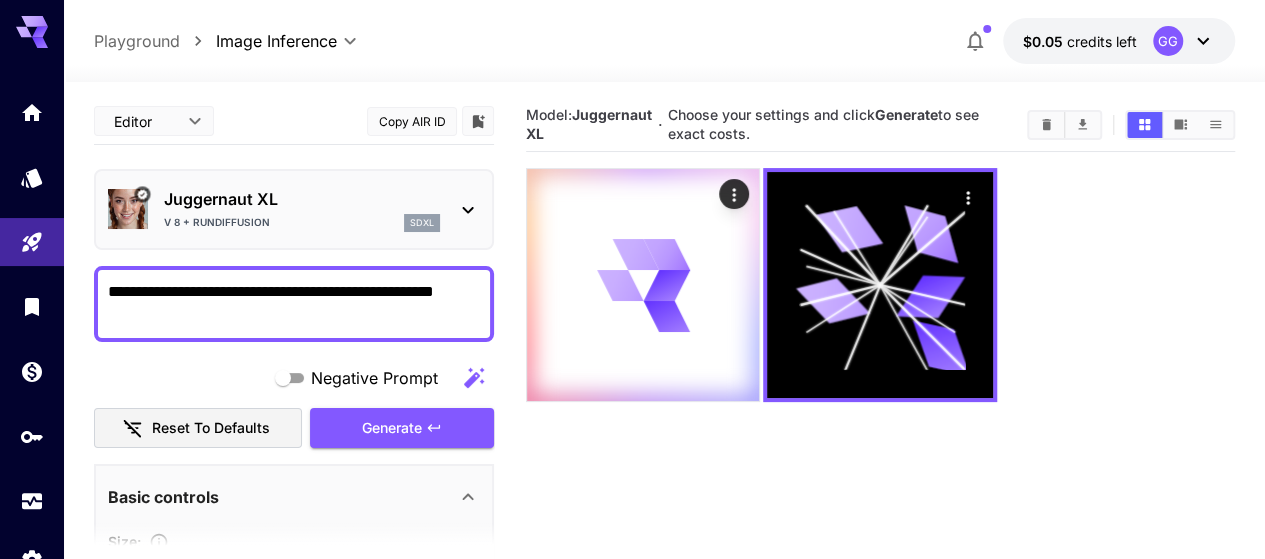 click 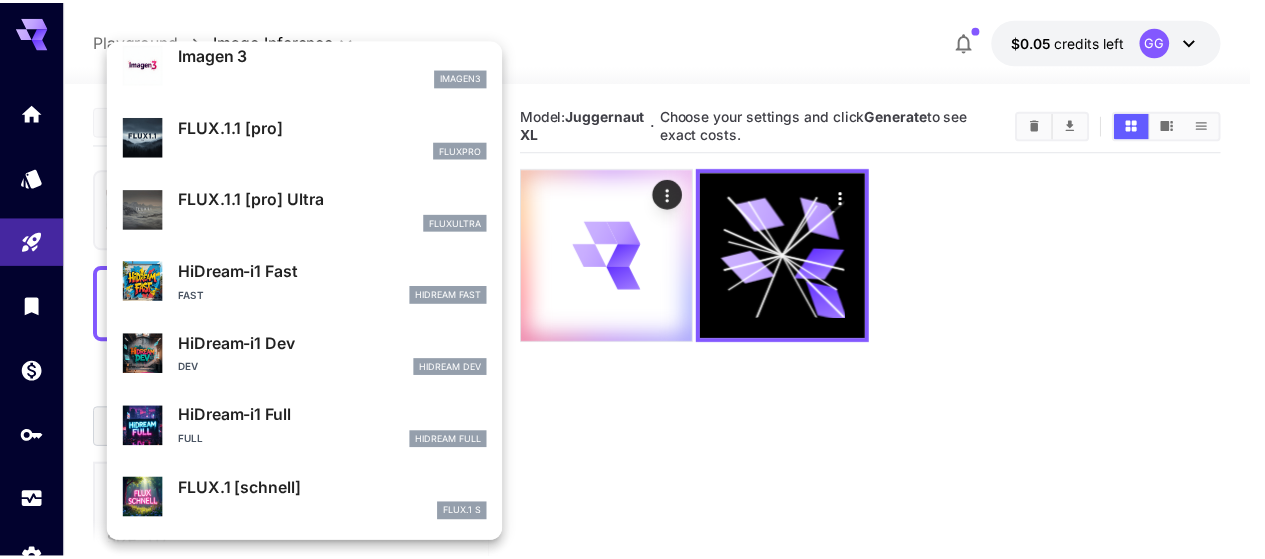 scroll, scrollTop: 1033, scrollLeft: 0, axis: vertical 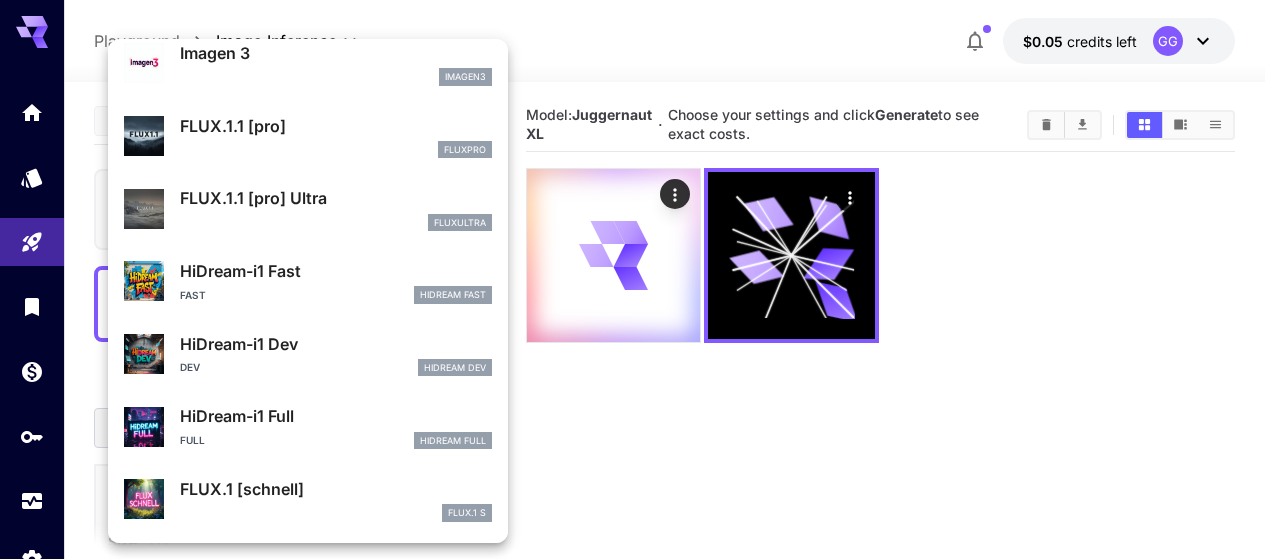 click at bounding box center (640, 279) 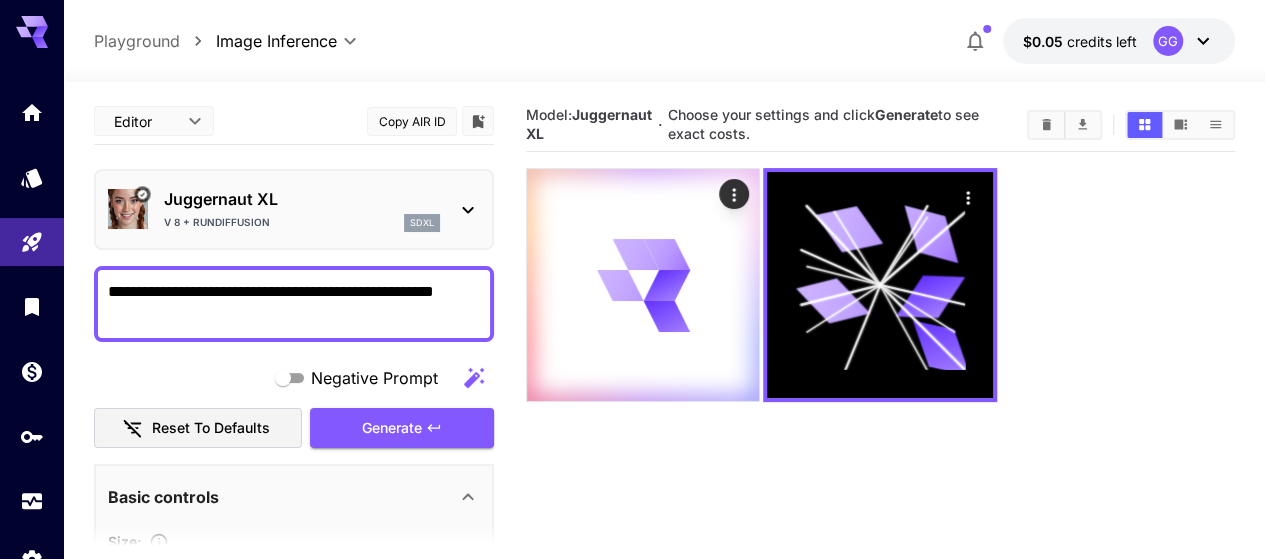 click on "**********" at bounding box center [632, 358] 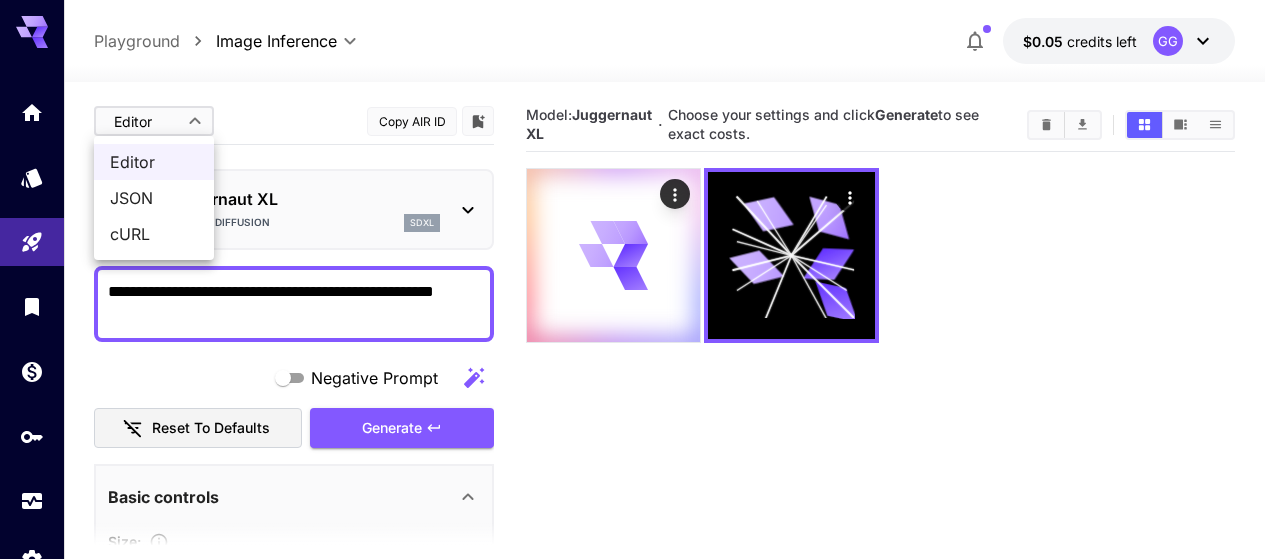 click at bounding box center (640, 279) 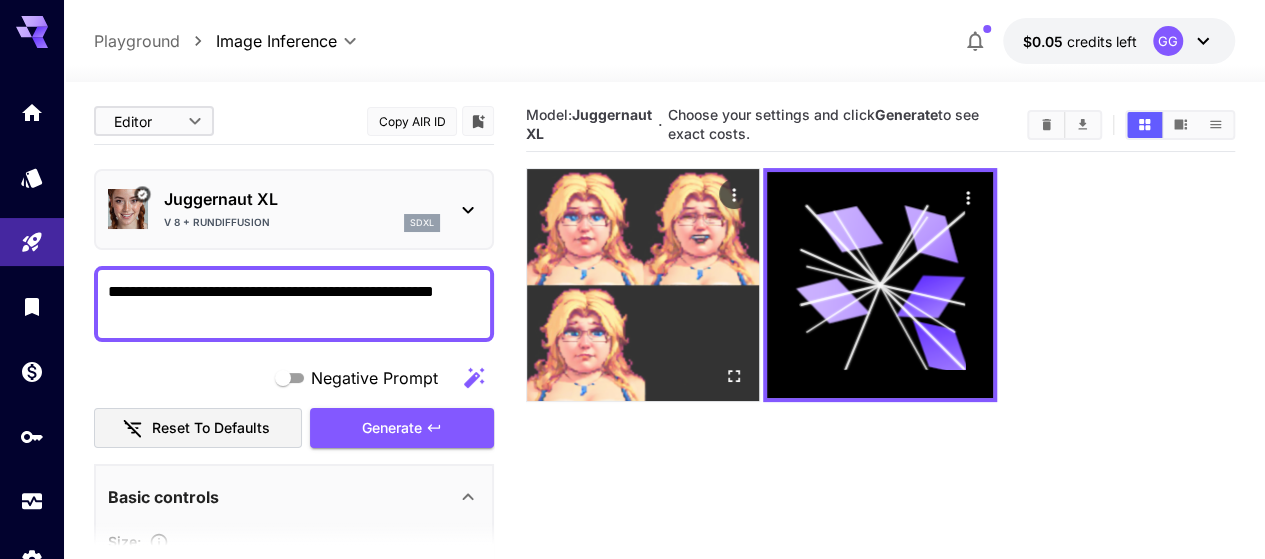 click at bounding box center [643, 285] 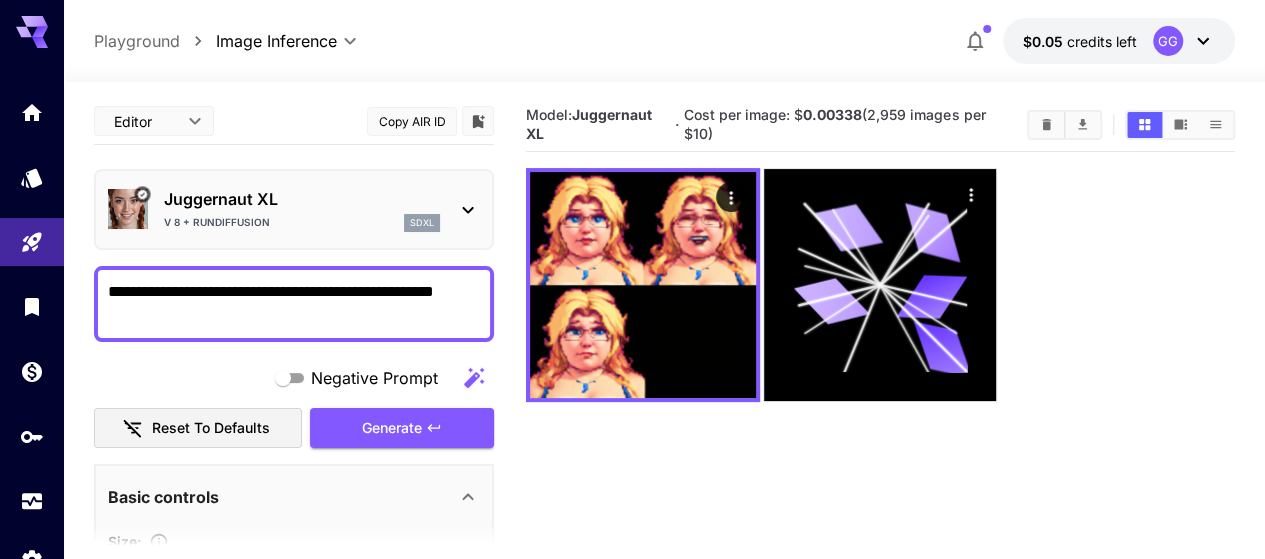 click on "Model:  Juggernaut XL · Cost per image: $ 0.00338  (2,959 images per $10)" at bounding box center (880, 377) 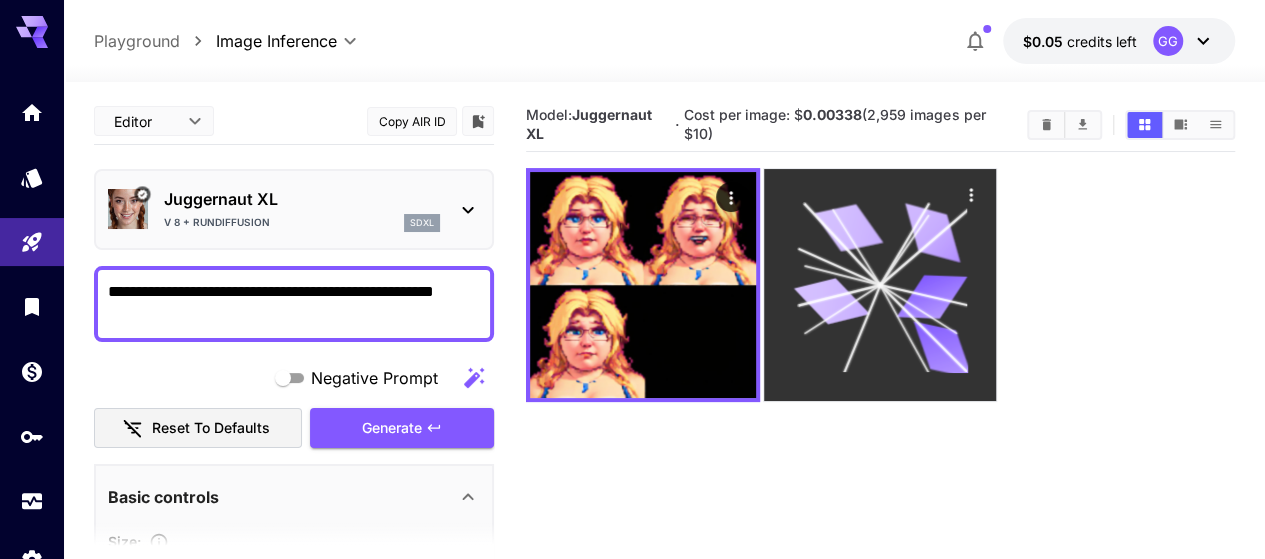 click 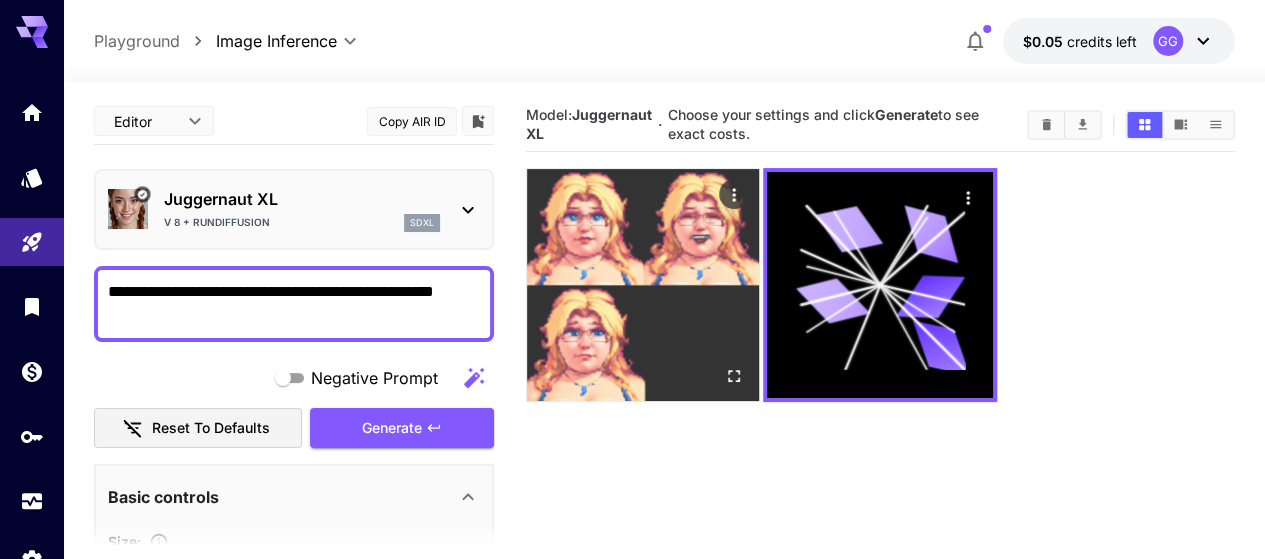 click at bounding box center [643, 285] 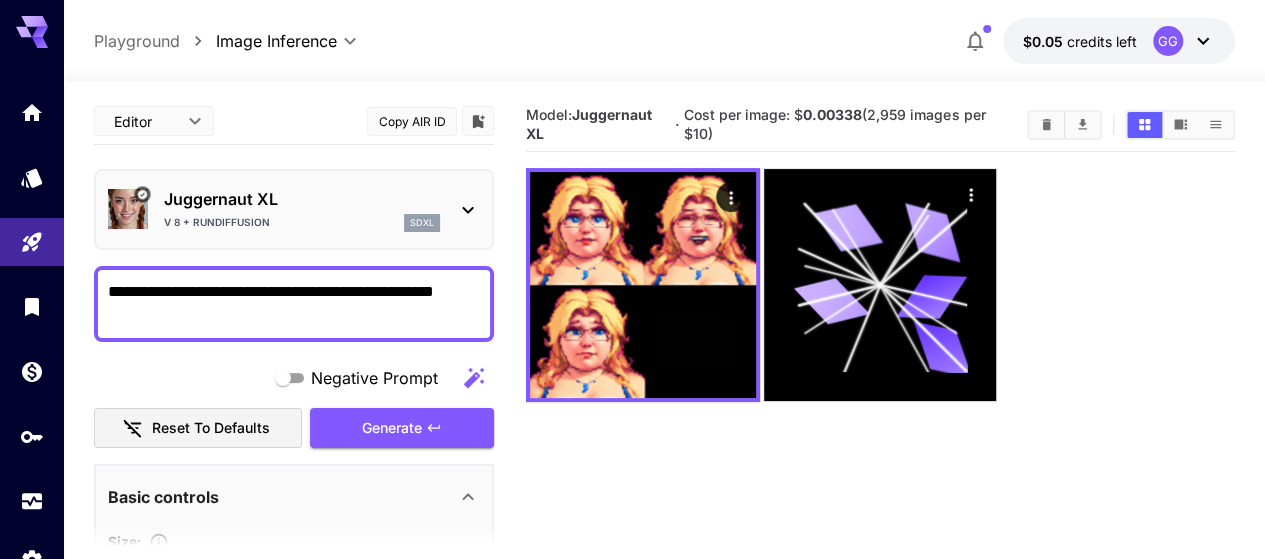 click on "**********" at bounding box center (294, 304) 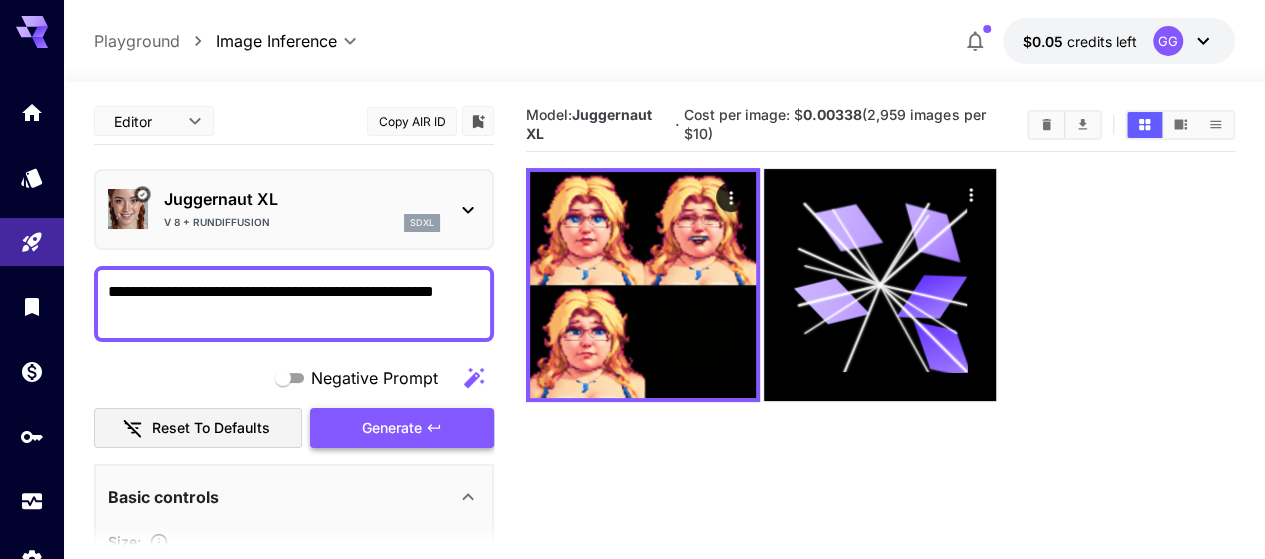 click on "Generate" at bounding box center (402, 428) 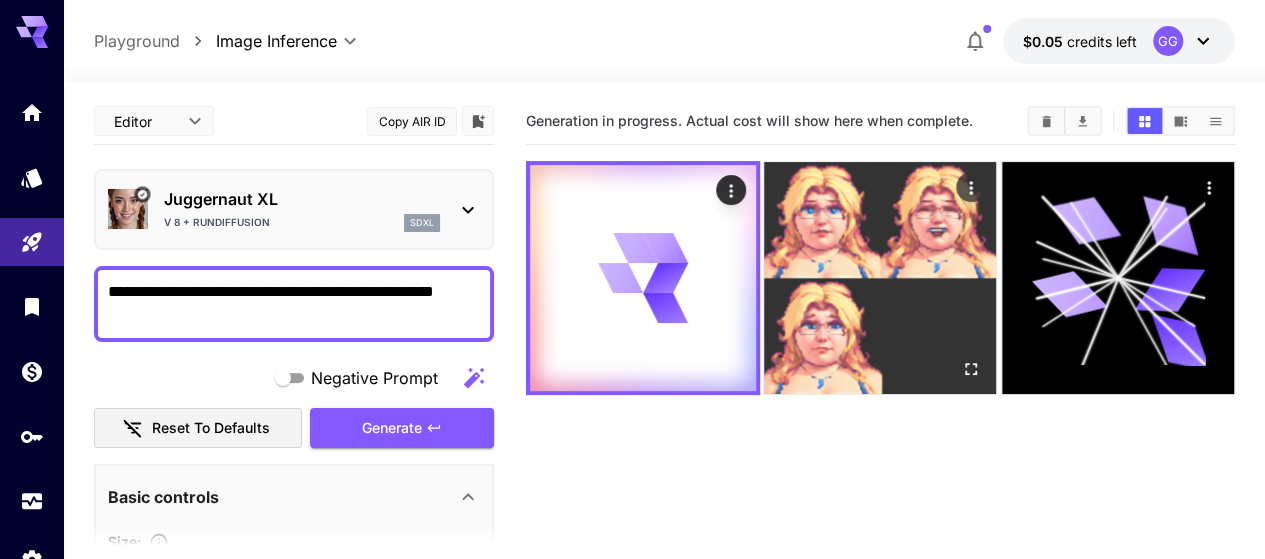 click at bounding box center [880, 278] 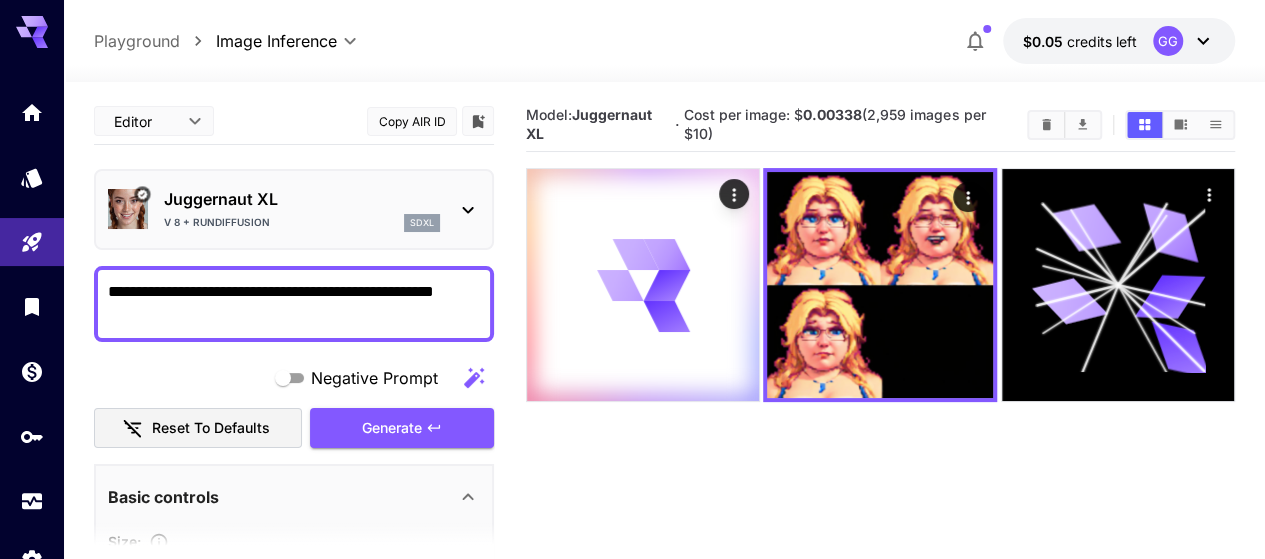 click on "Model:  Juggernaut XL · Cost per image: $ 0.00338  (2,959 images per $10)" at bounding box center (880, 377) 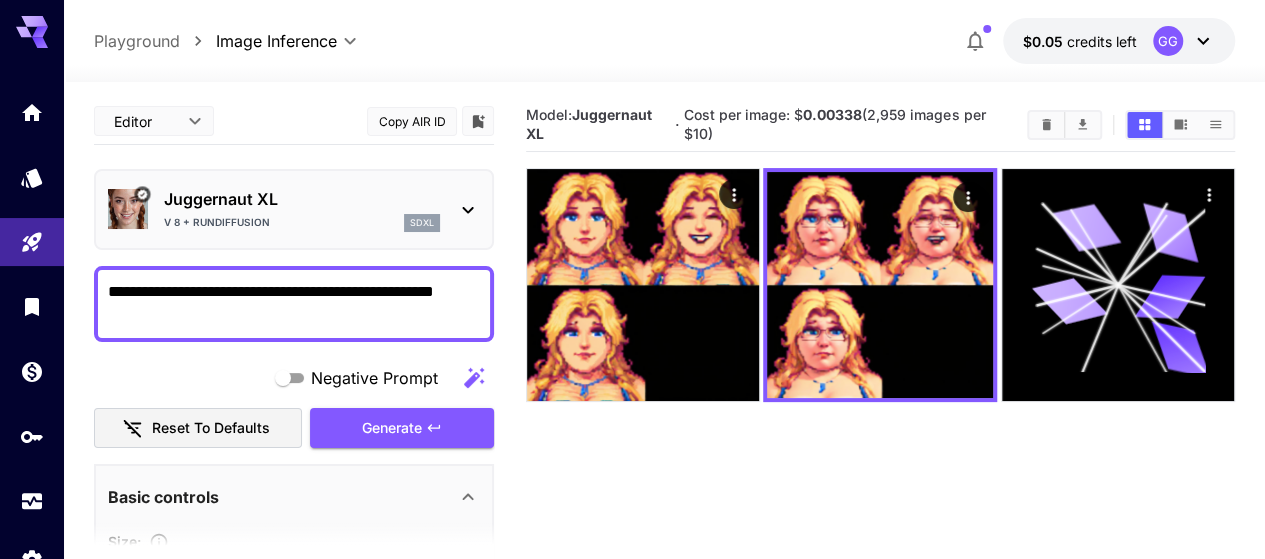 drag, startPoint x: 176, startPoint y: 313, endPoint x: 359, endPoint y: 296, distance: 183.78792 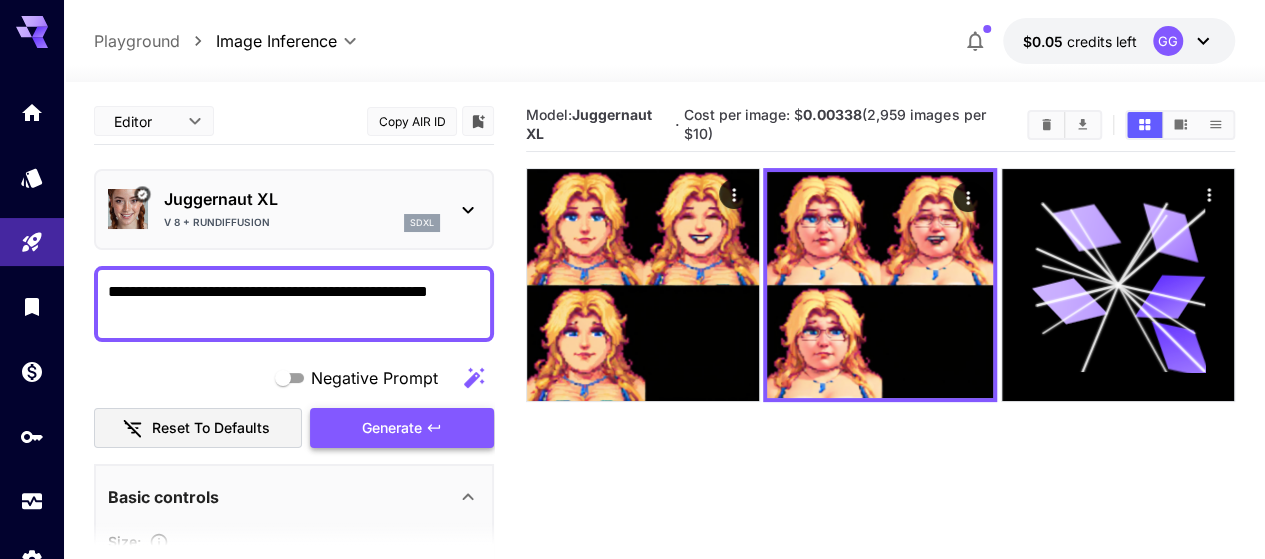 type on "**********" 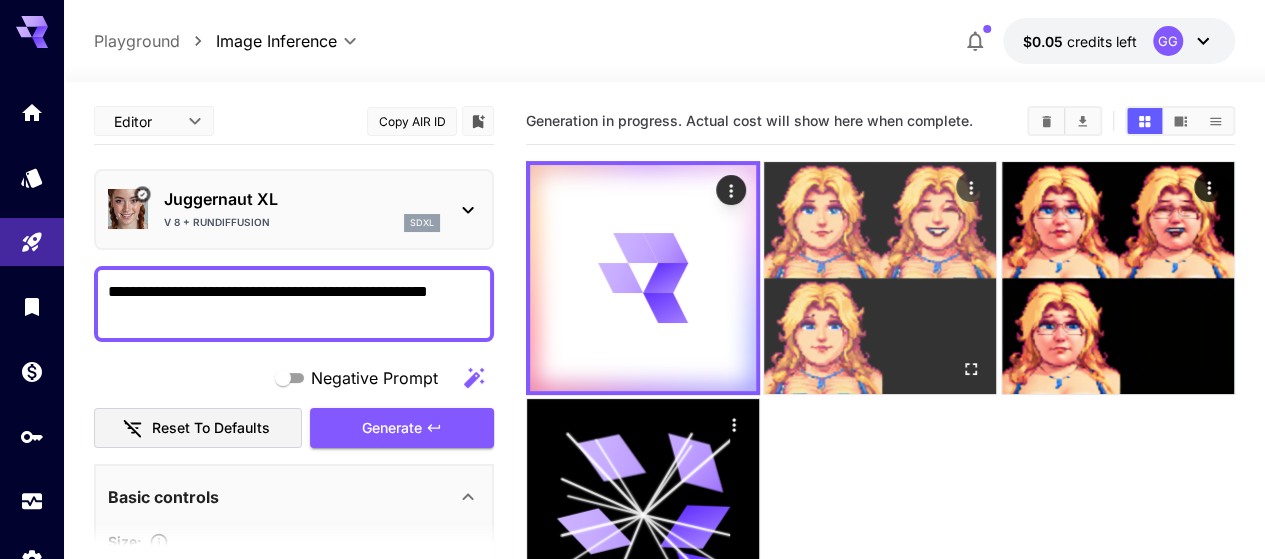 click at bounding box center (880, 278) 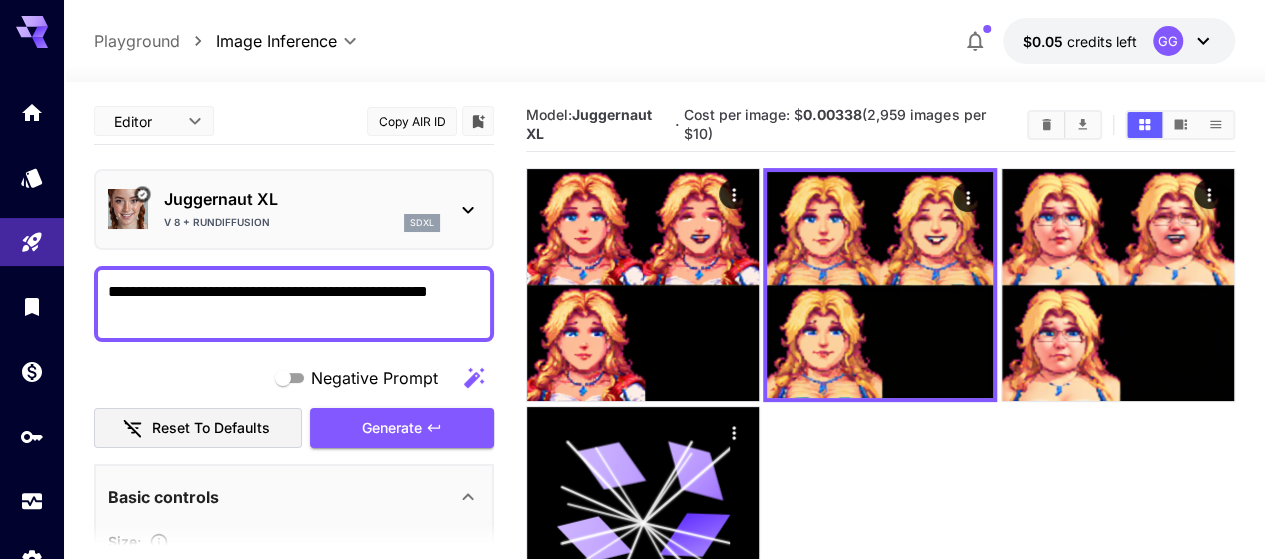click on "Model:  Juggernaut XL · Cost per image: $ 0.00338  (2,959 images per $10)" at bounding box center (880, 377) 